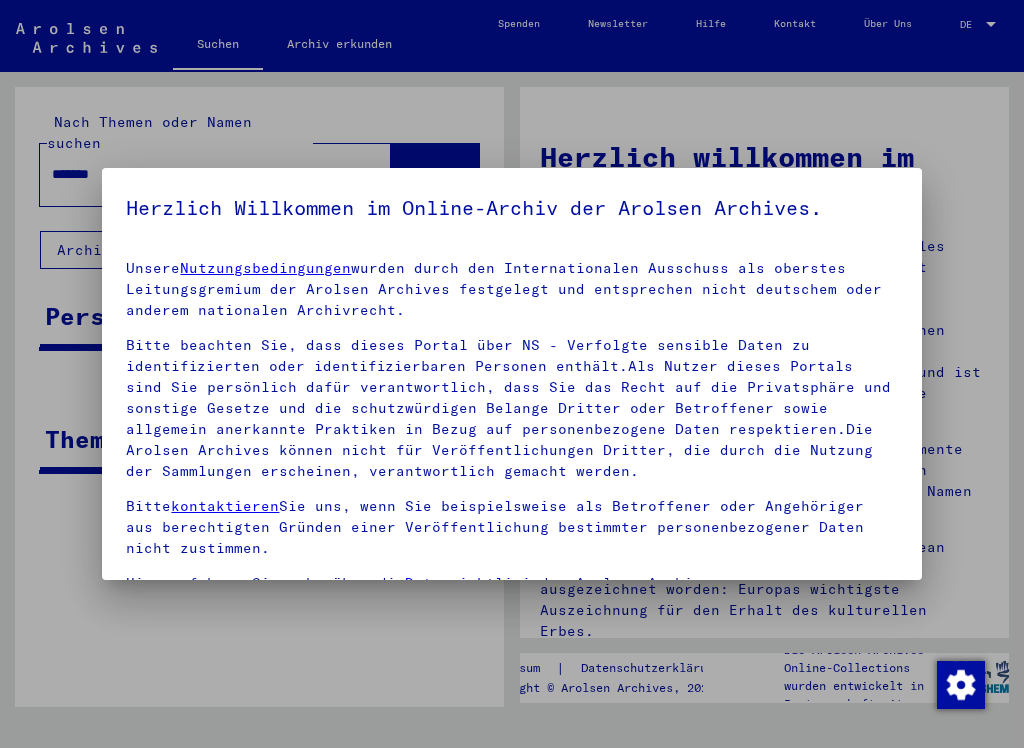 scroll, scrollTop: 0, scrollLeft: 0, axis: both 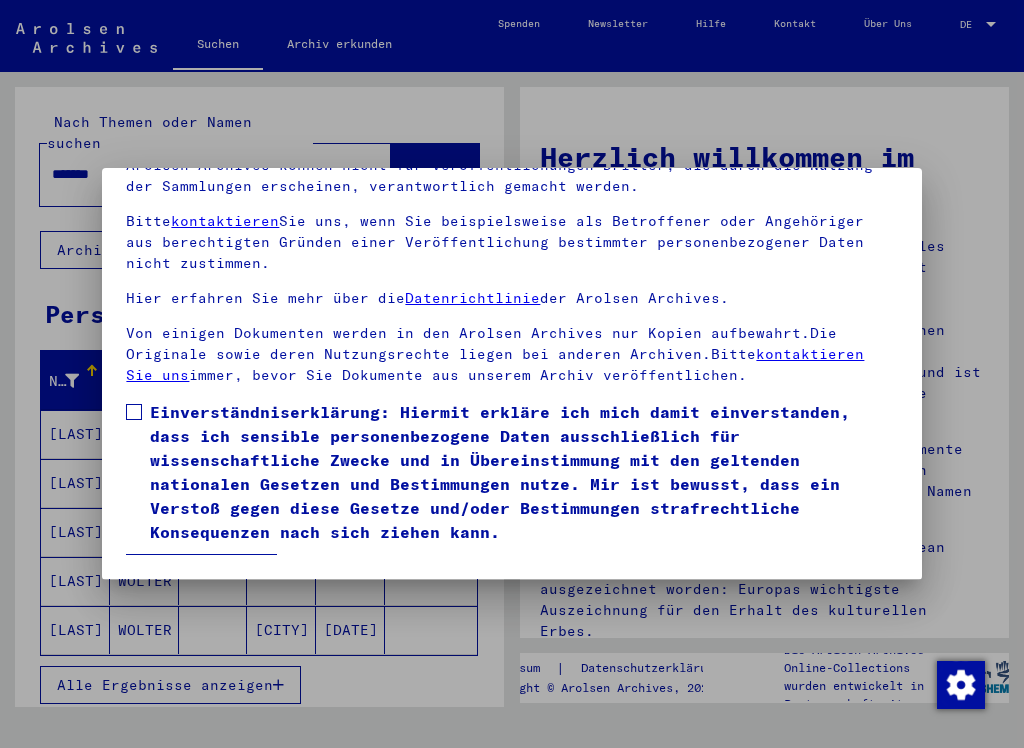 click on "Einverständniserklärung: Hiermit erkläre ich mich damit einverstanden, dass ich sensible personenbezogene Daten ausschließlich für wissenschaftliche Zwecke und in Übereinstimmung mit den geltenden nationalen Gesetzen und Bestimmungen nutze. Mir ist bewusst, dass ein Verstoß gegen diese Gesetze und/oder Bestimmungen strafrechtliche Konsequenzen nach sich ziehen kann." at bounding box center (511, 472) 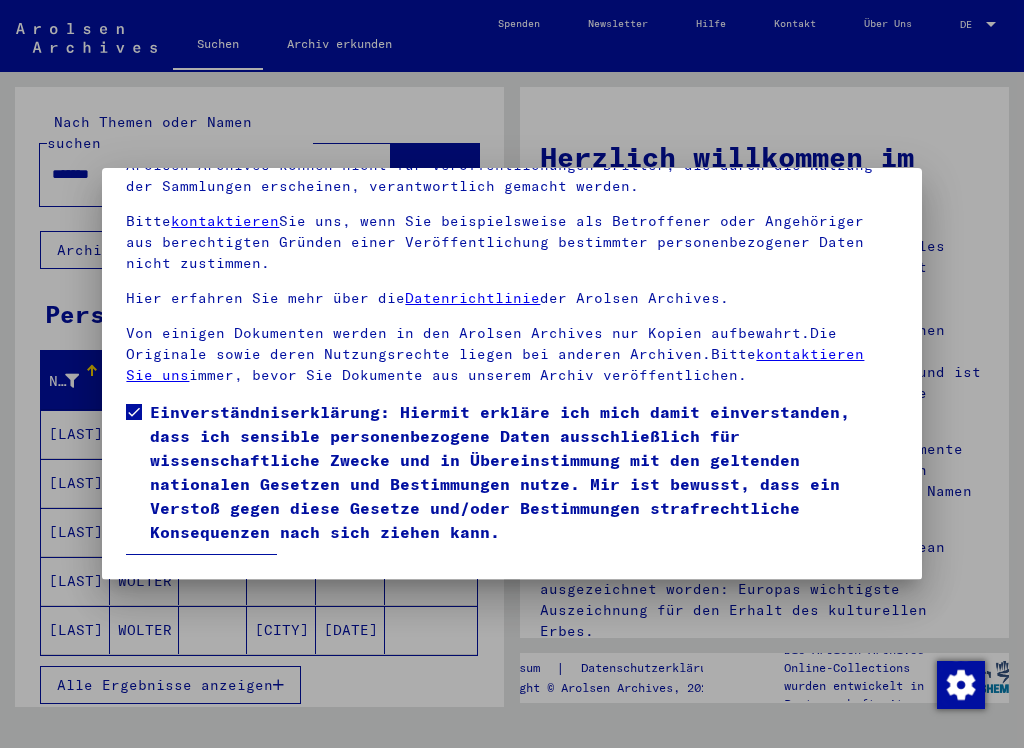 click on "Ich stimme zu" at bounding box center (201, 573) 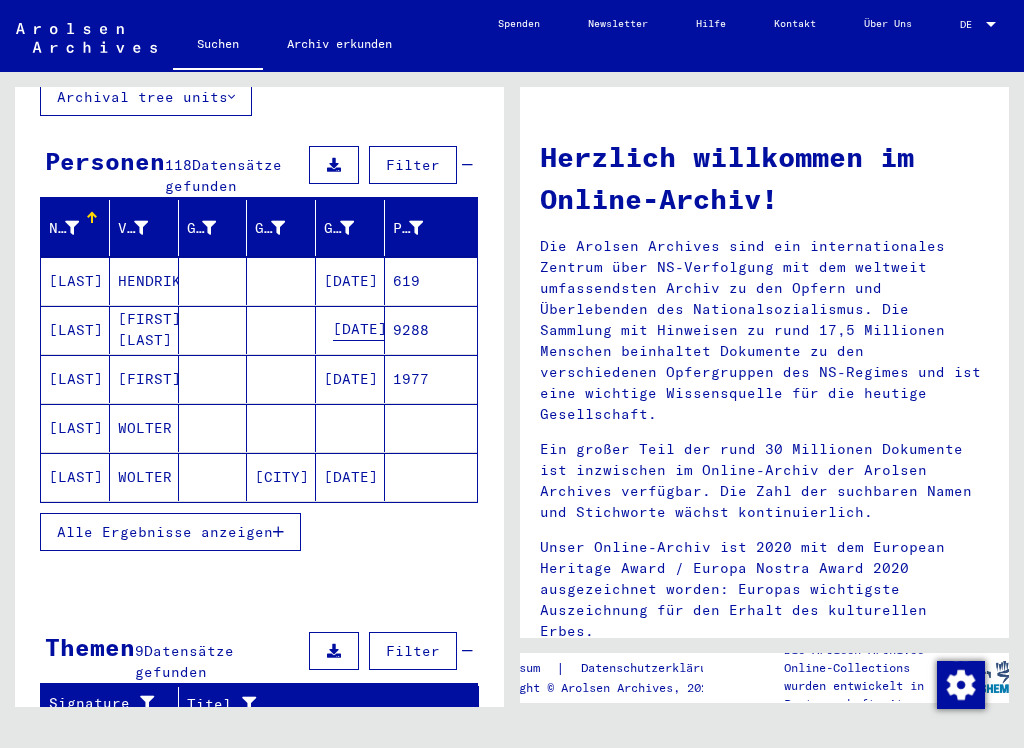 scroll, scrollTop: 152, scrollLeft: 0, axis: vertical 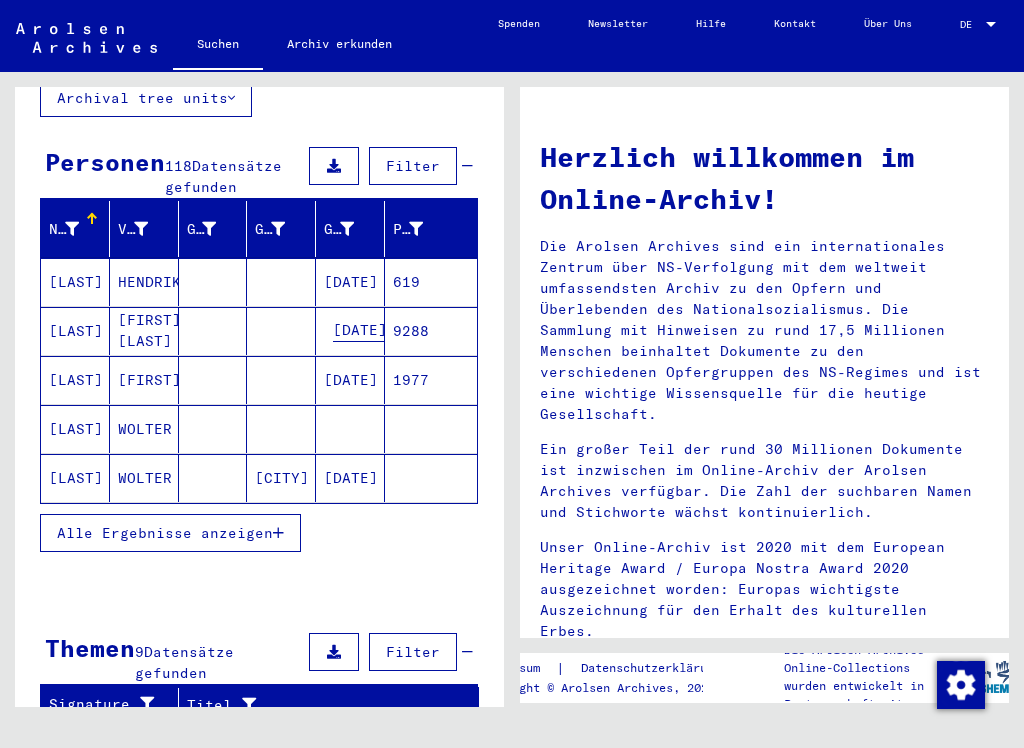 click on "[FIRST]" at bounding box center (144, 429) 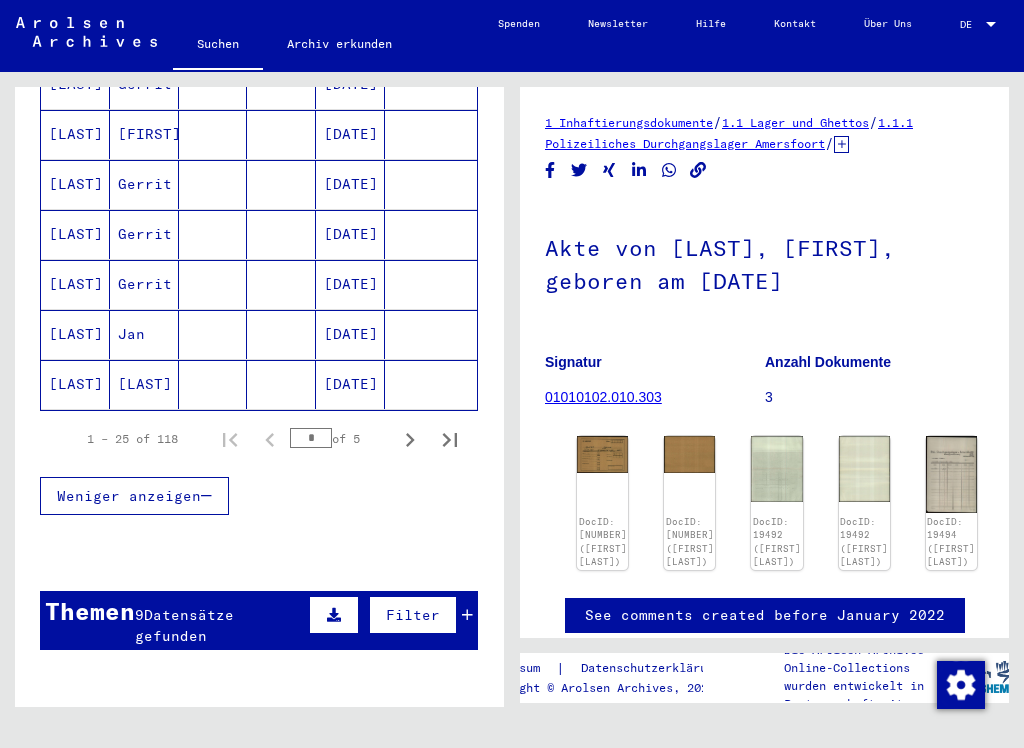 scroll, scrollTop: 1269, scrollLeft: 0, axis: vertical 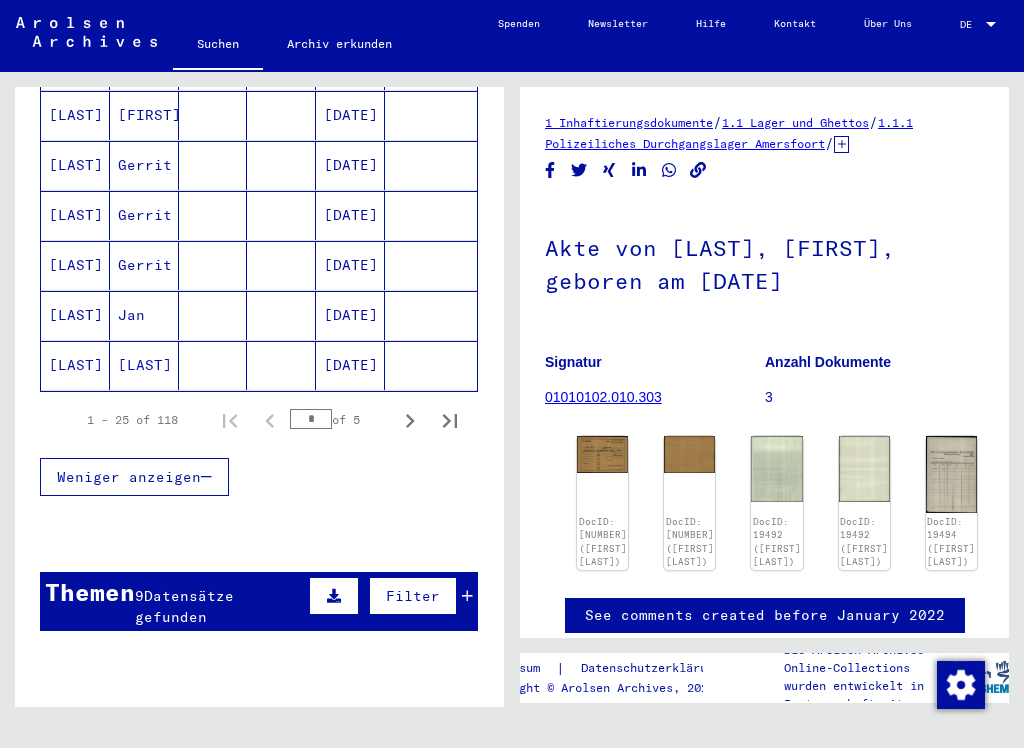 click on "DocID: [NUMBER] ([FIRST] [LAST])" 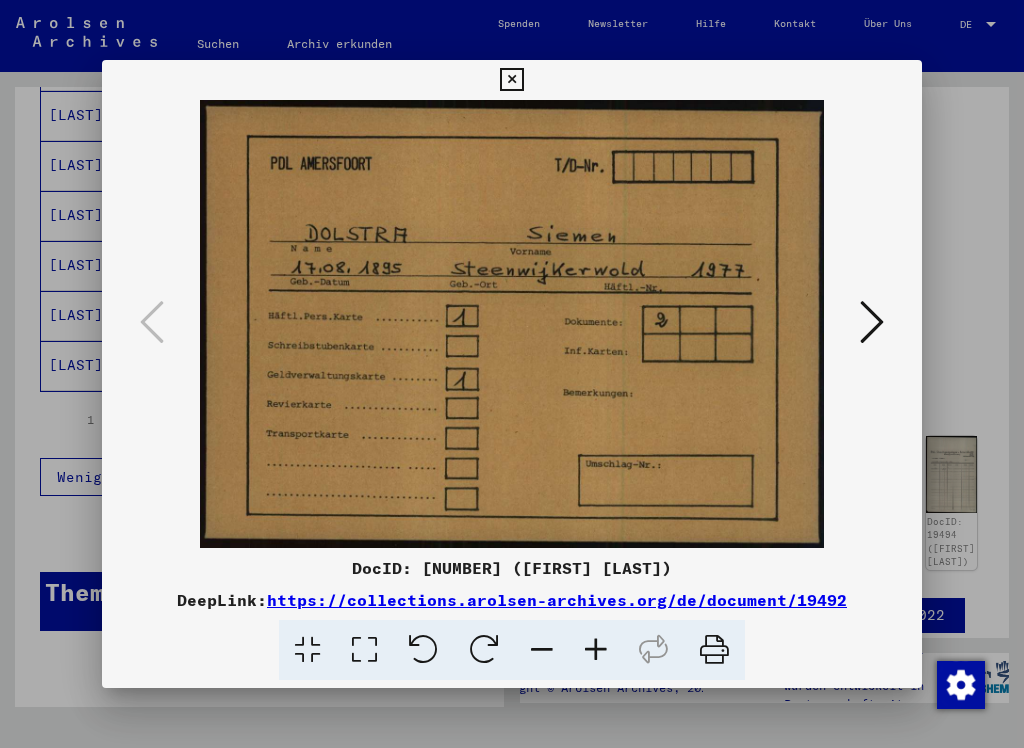 click at bounding box center (872, 322) 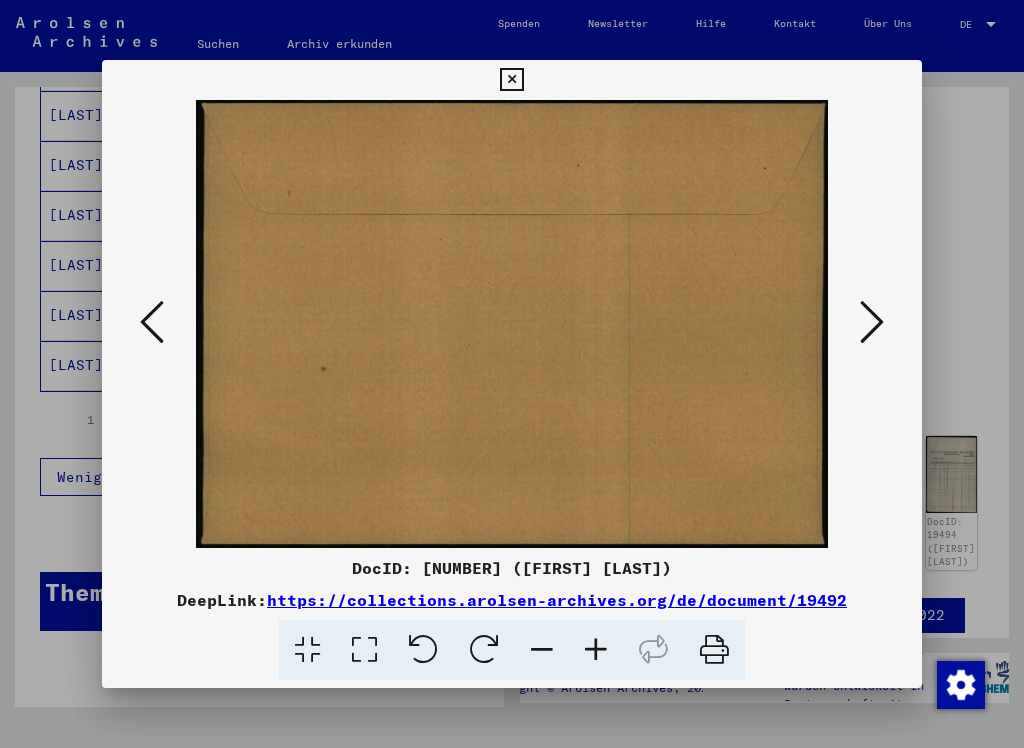 click at bounding box center (872, 323) 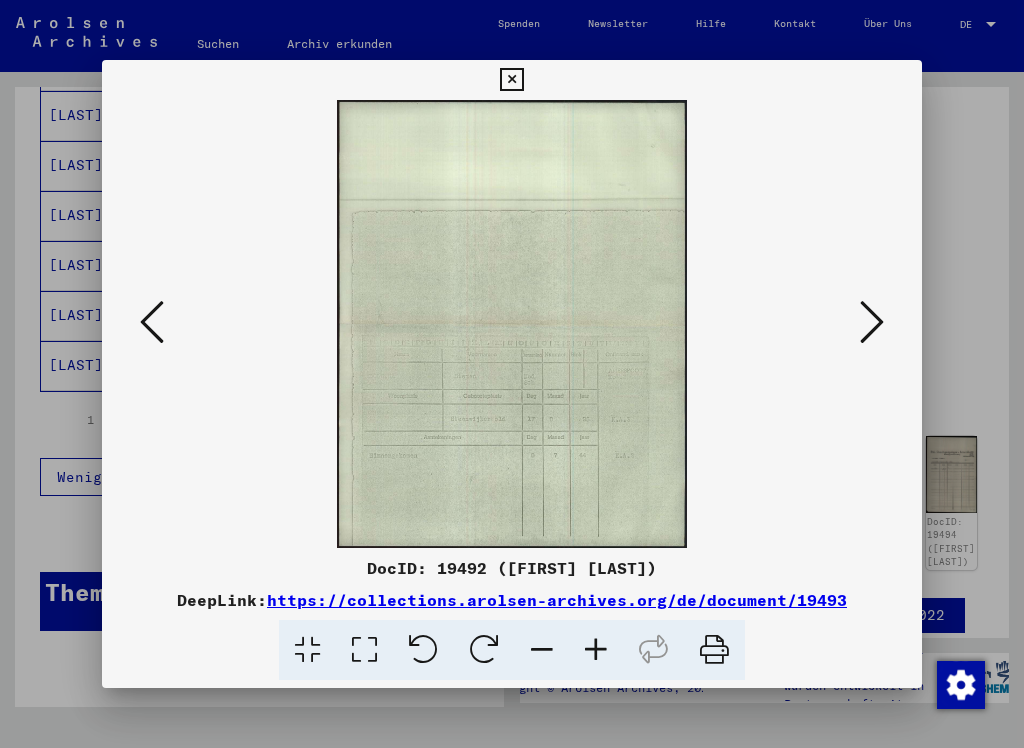 click at bounding box center [872, 322] 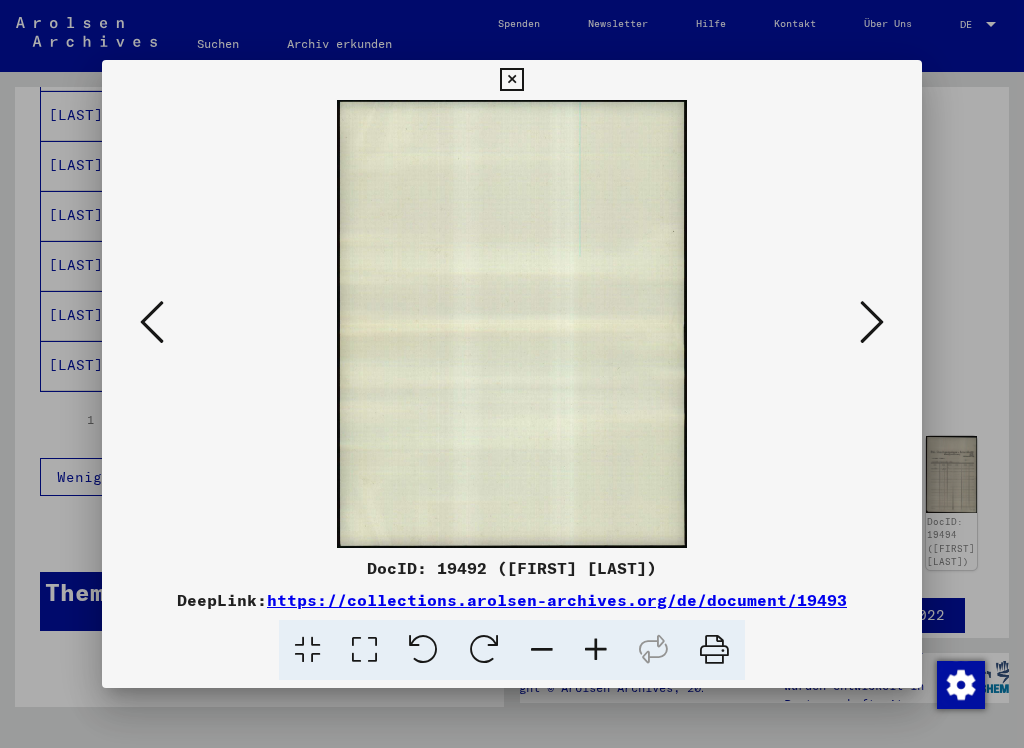 click at bounding box center (872, 322) 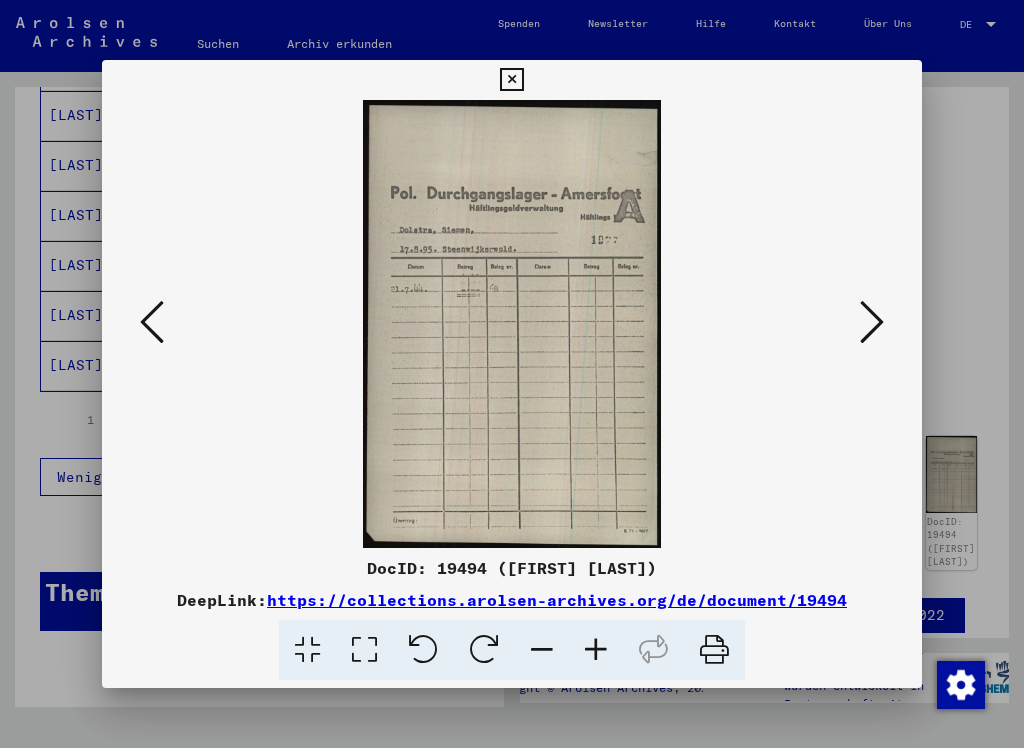 click at bounding box center (872, 323) 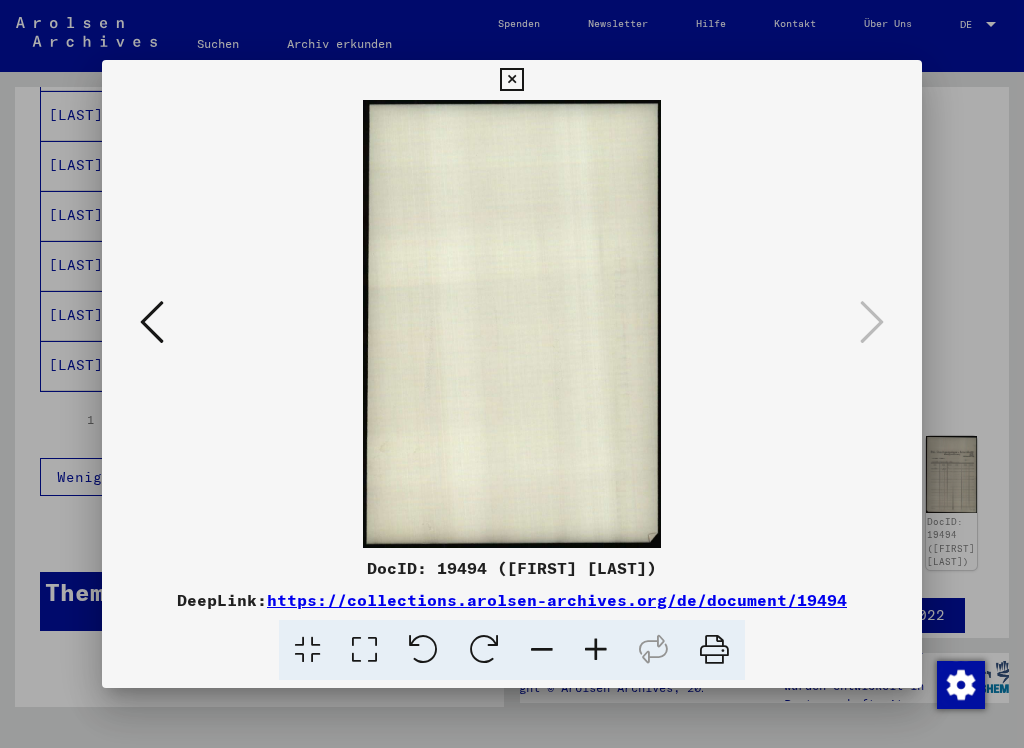 click at bounding box center [872, 322] 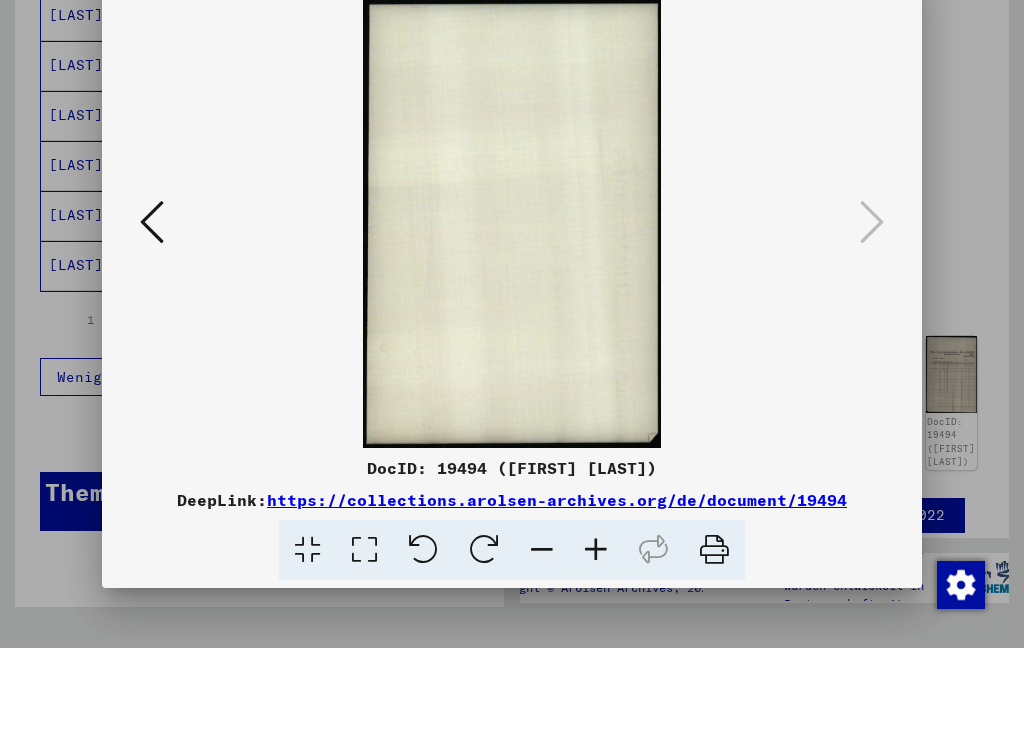 click at bounding box center [152, 322] 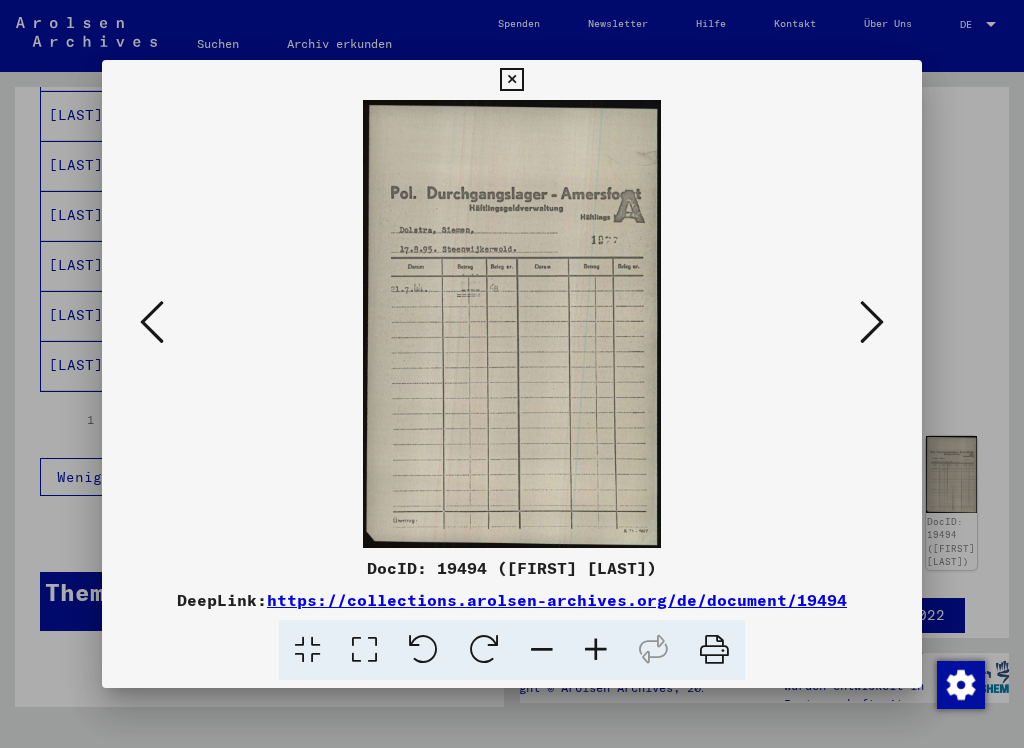 click at bounding box center (511, 80) 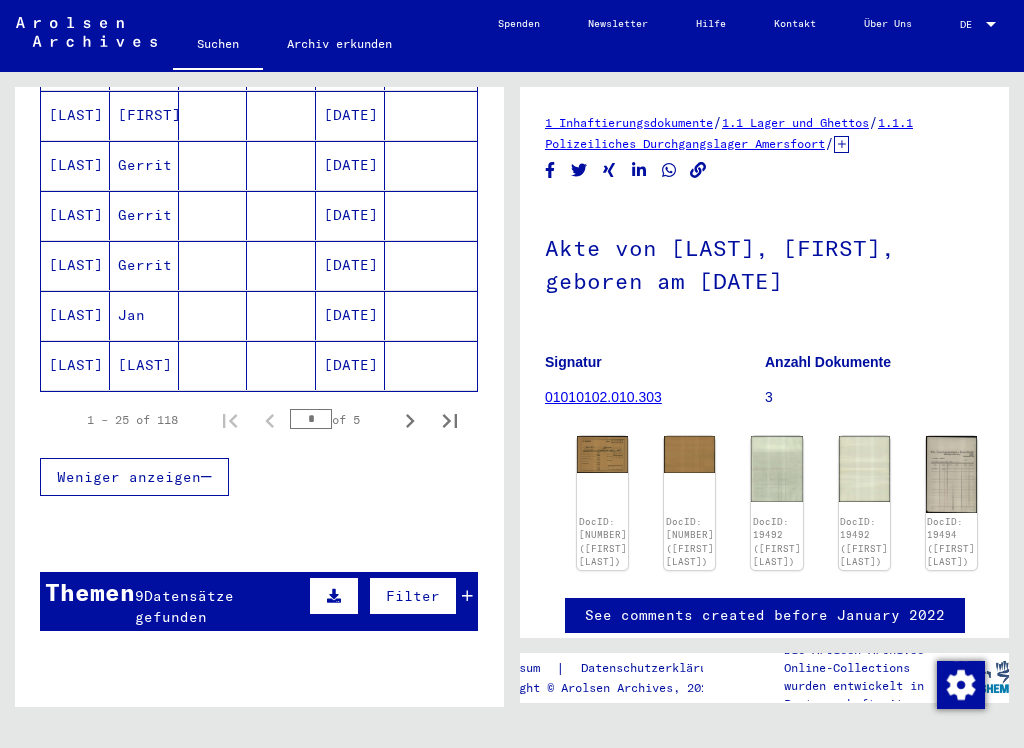click 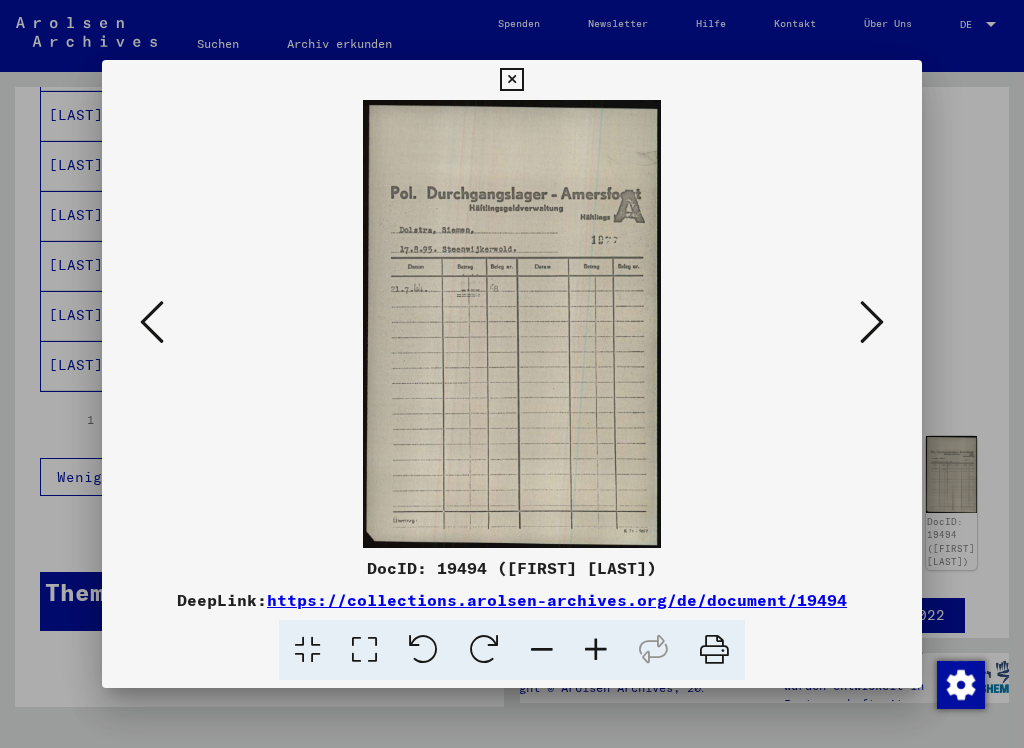 click at bounding box center [872, 322] 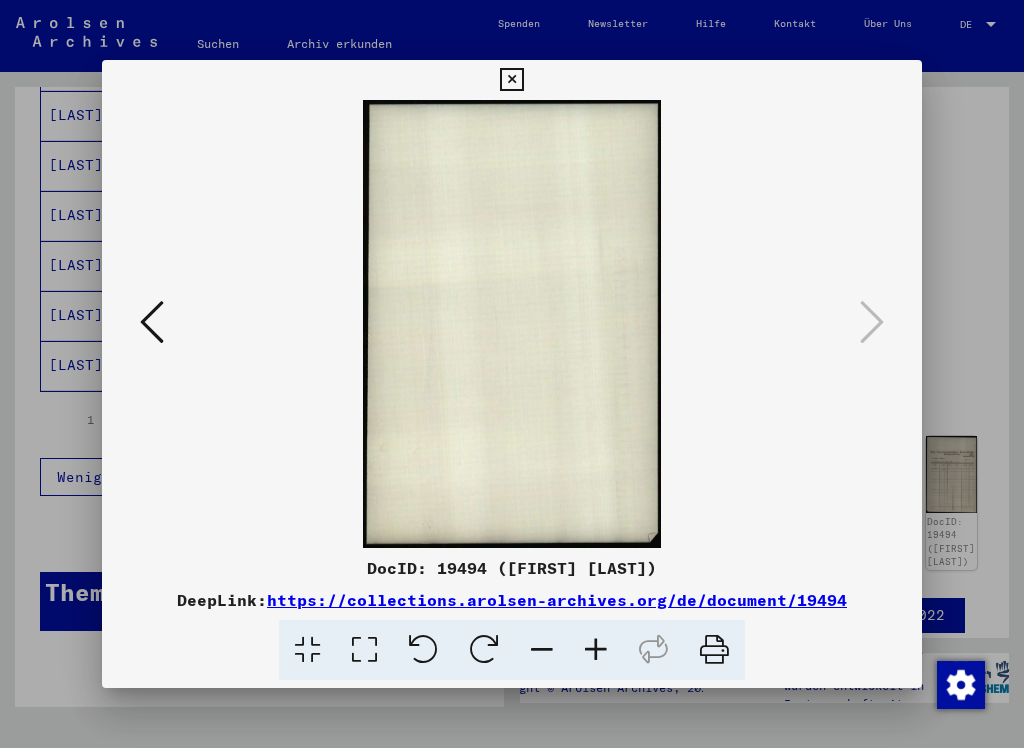 click at bounding box center (511, 80) 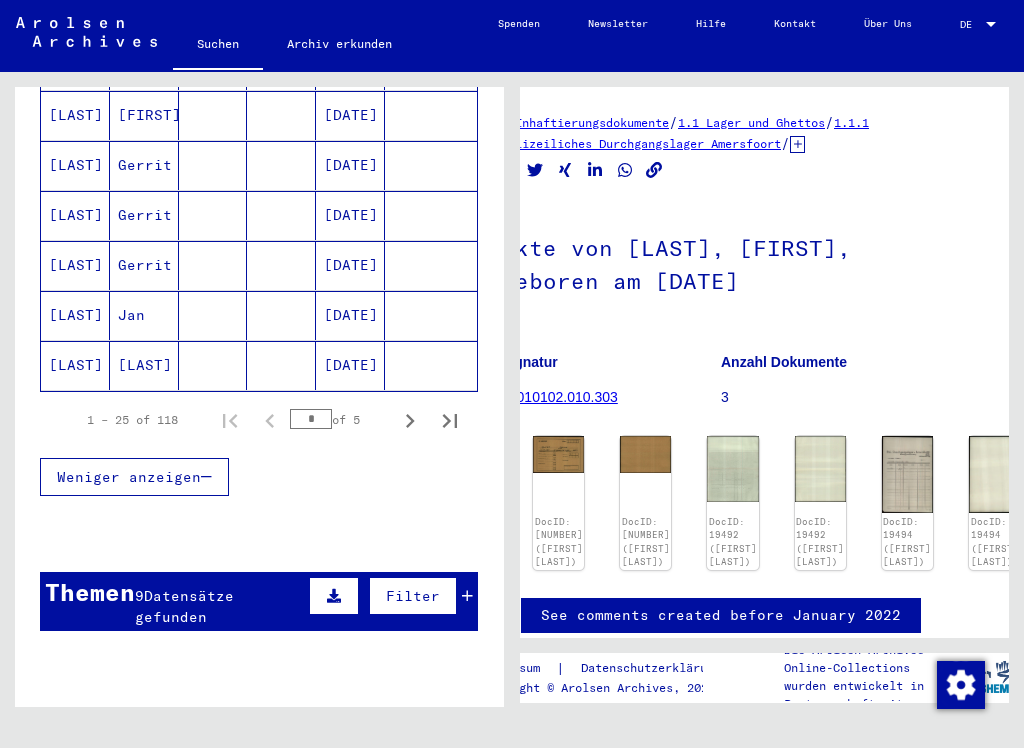 scroll, scrollTop: 0, scrollLeft: 43, axis: horizontal 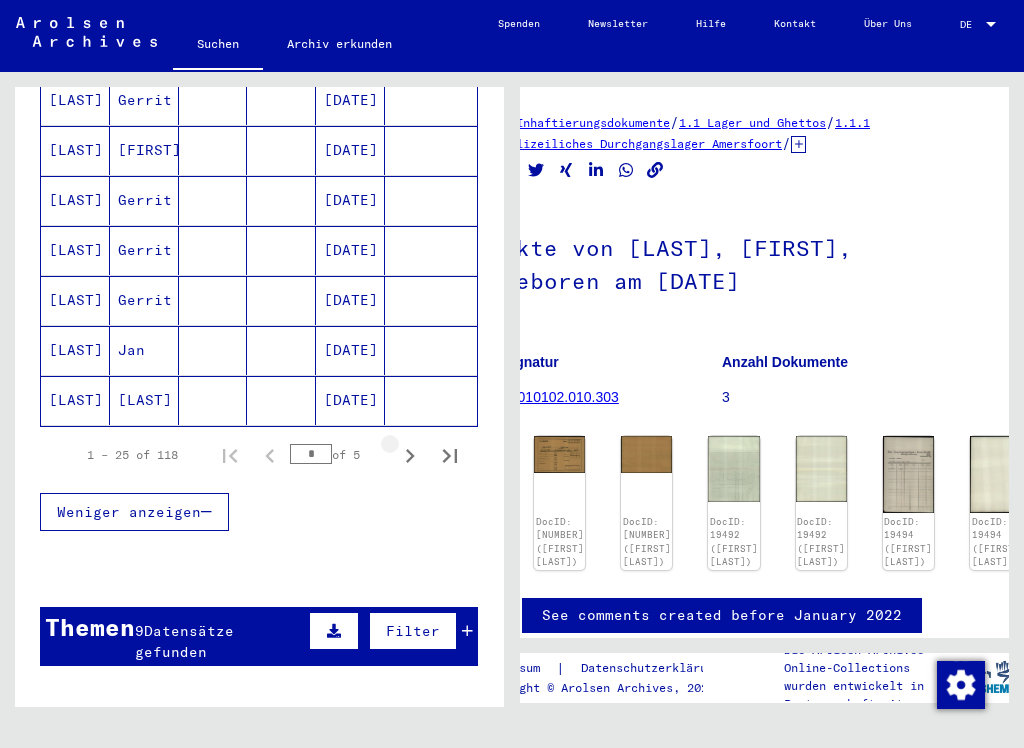 click 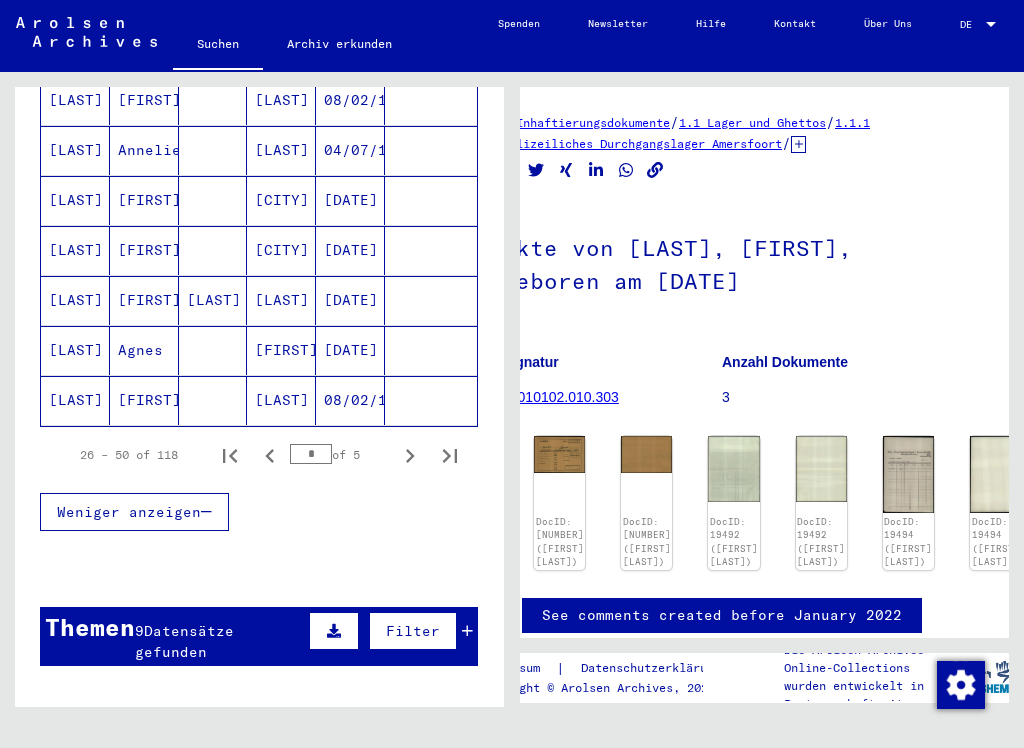 click on "[FIRST]" 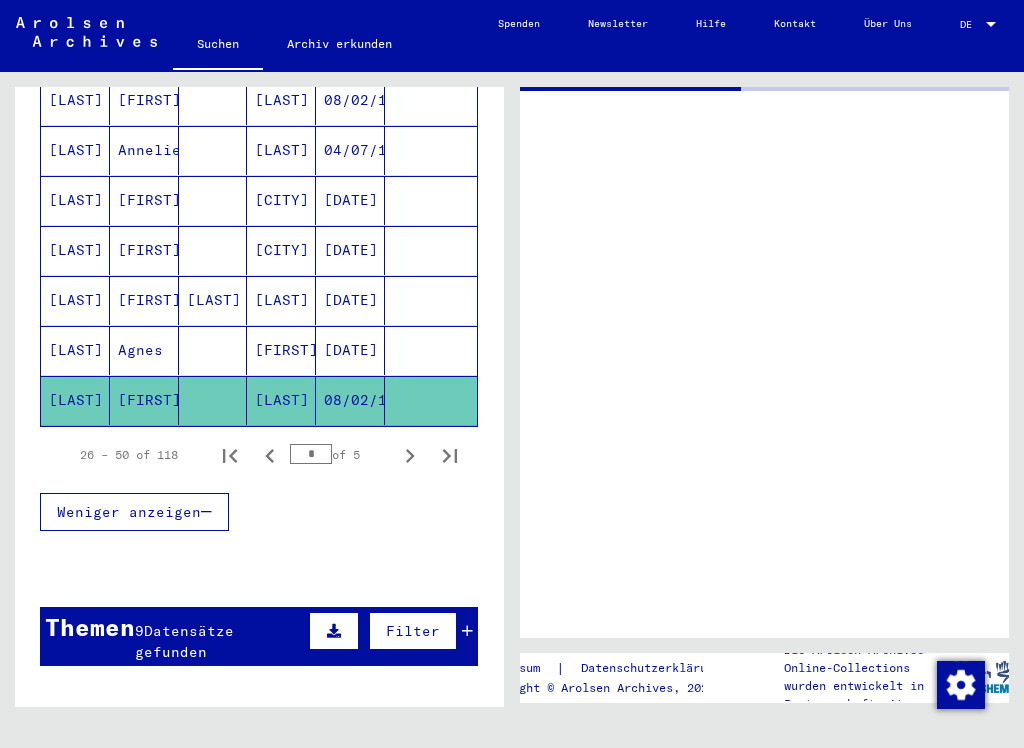 scroll, scrollTop: 0, scrollLeft: 0, axis: both 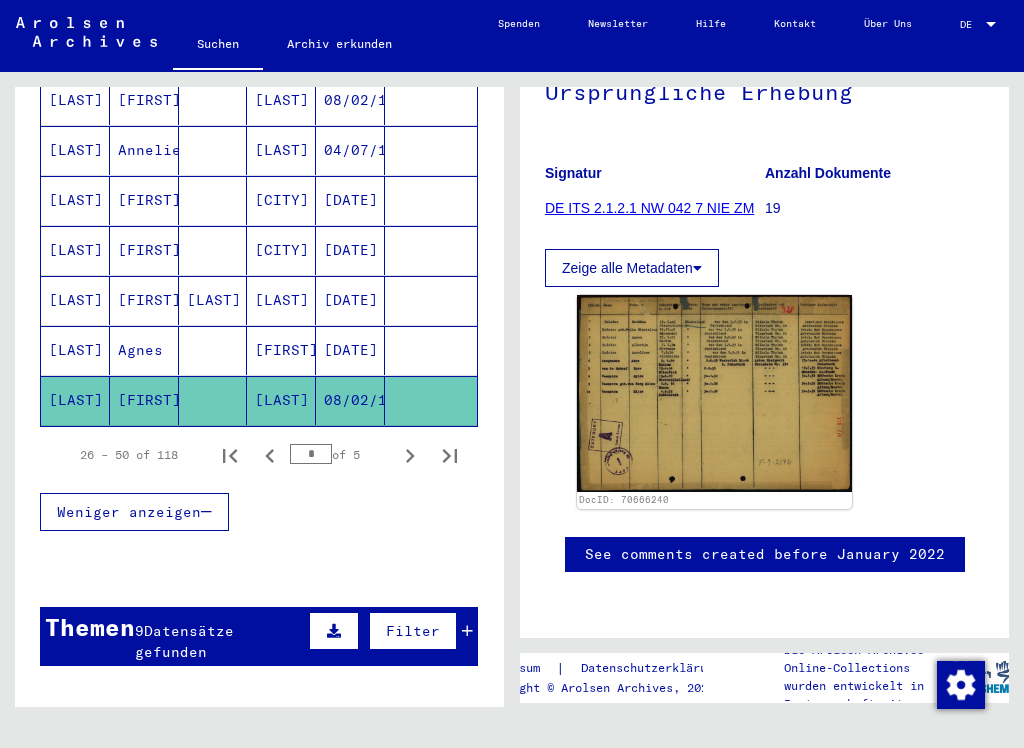 click 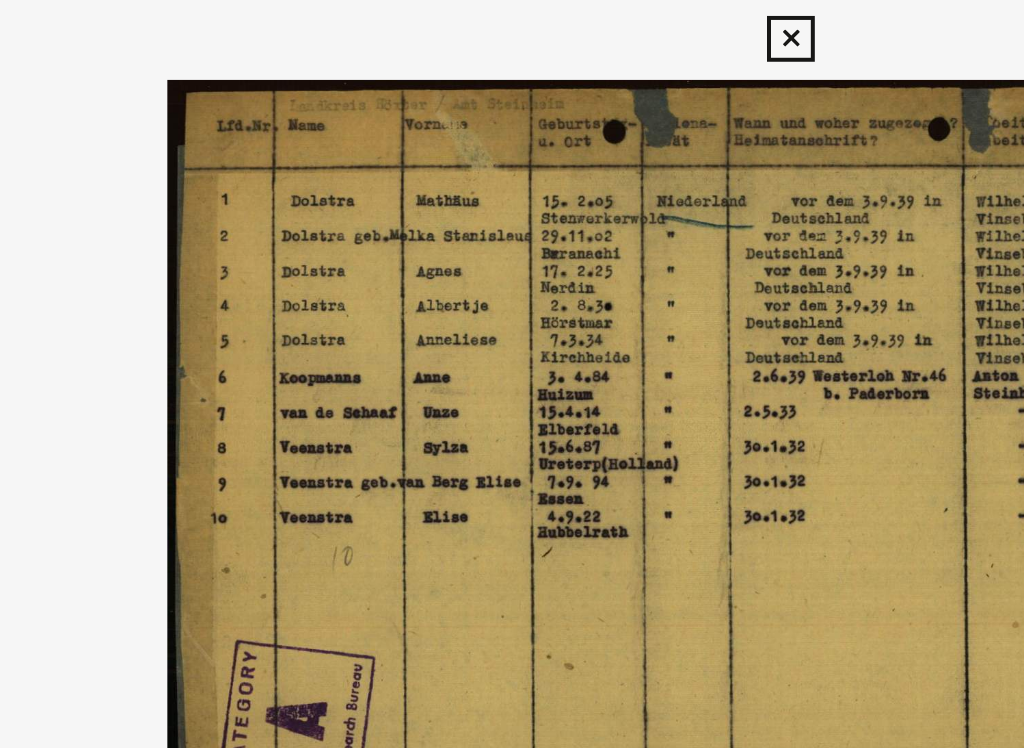 click at bounding box center [511, 324] 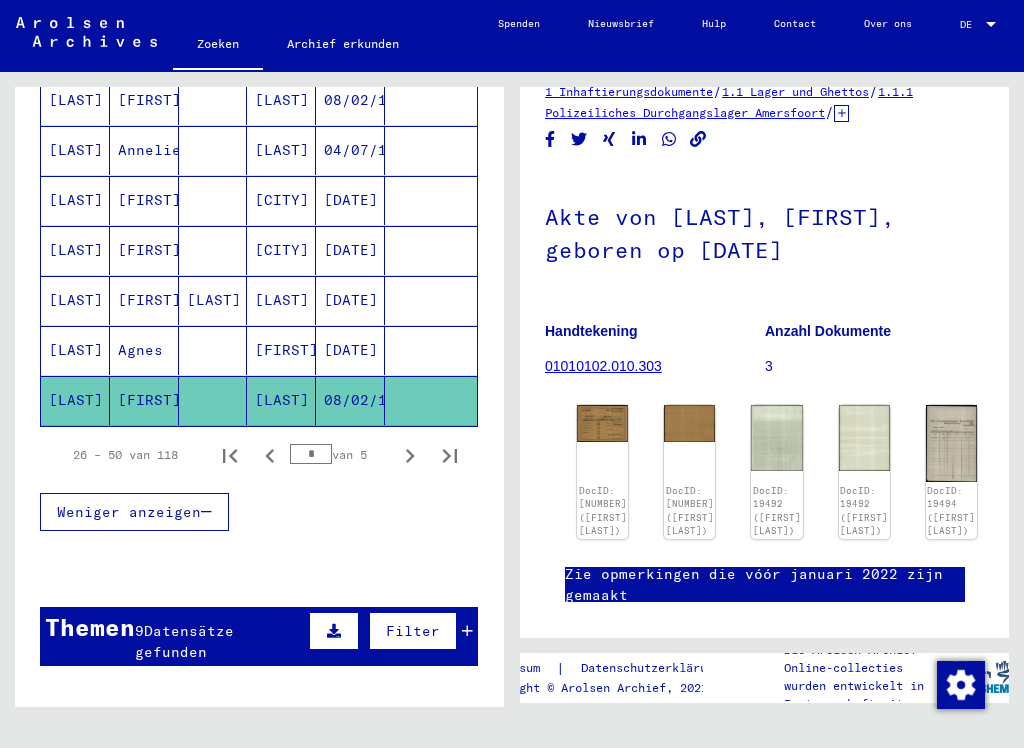 scroll, scrollTop: 31, scrollLeft: 0, axis: vertical 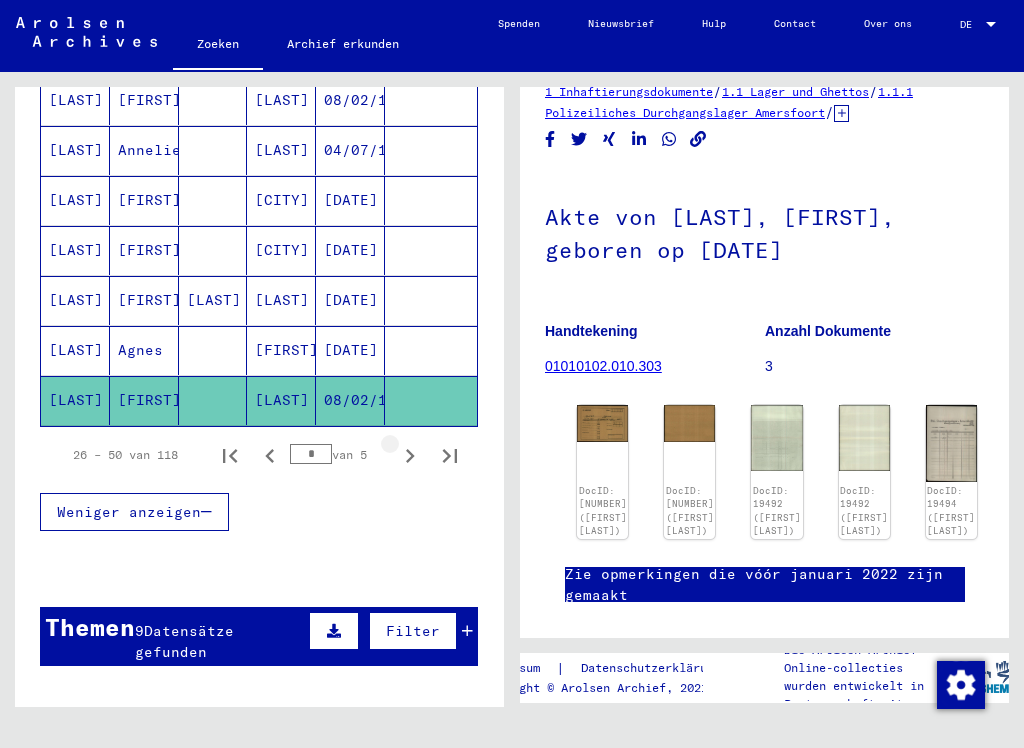 click 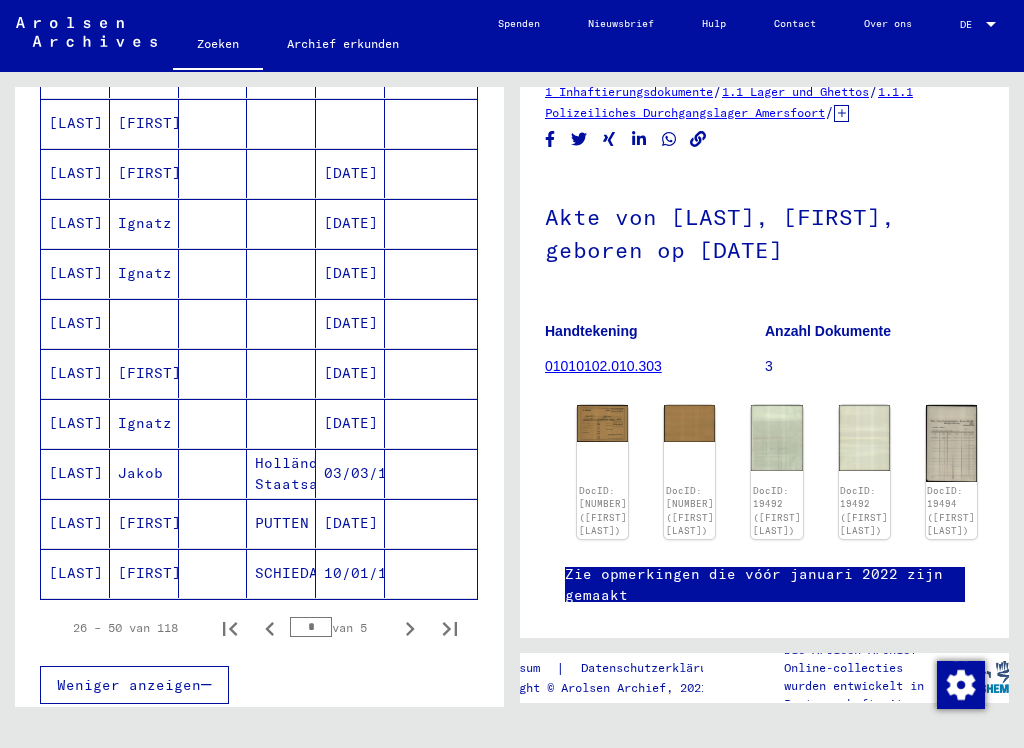 scroll, scrollTop: 1075, scrollLeft: 0, axis: vertical 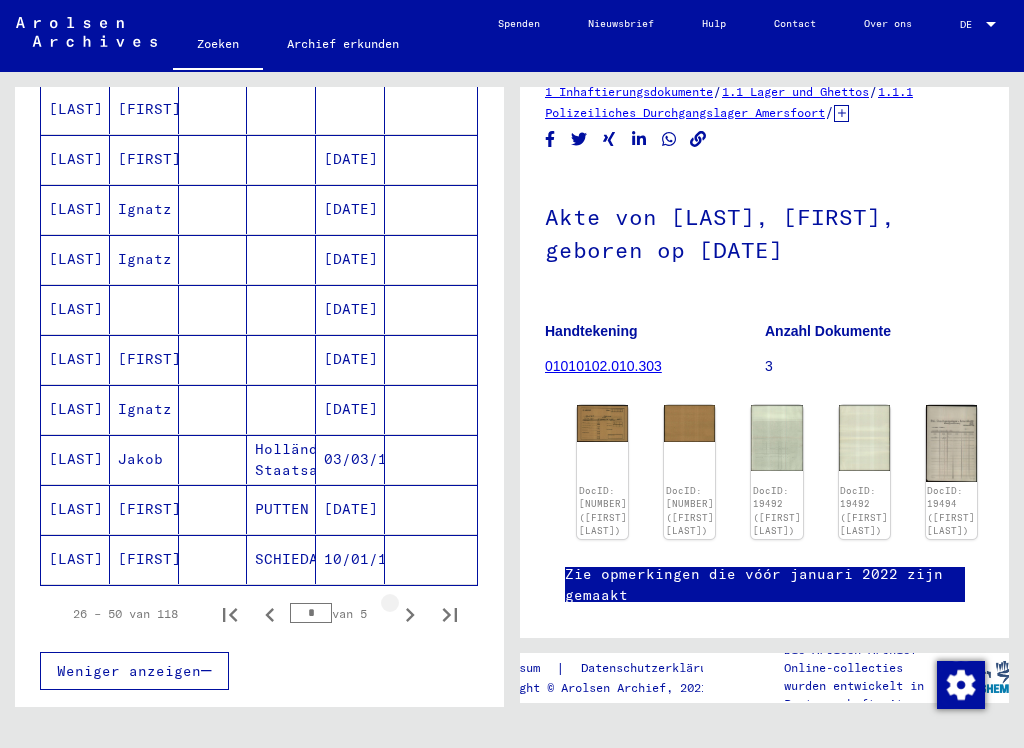 click 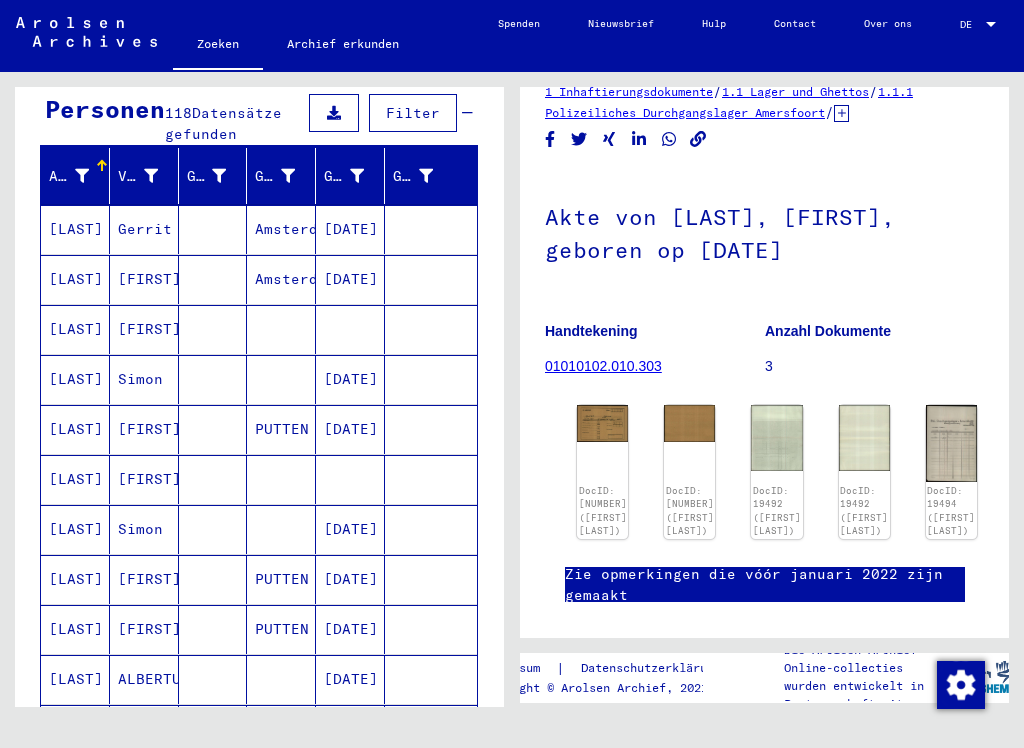 scroll, scrollTop: 201, scrollLeft: 0, axis: vertical 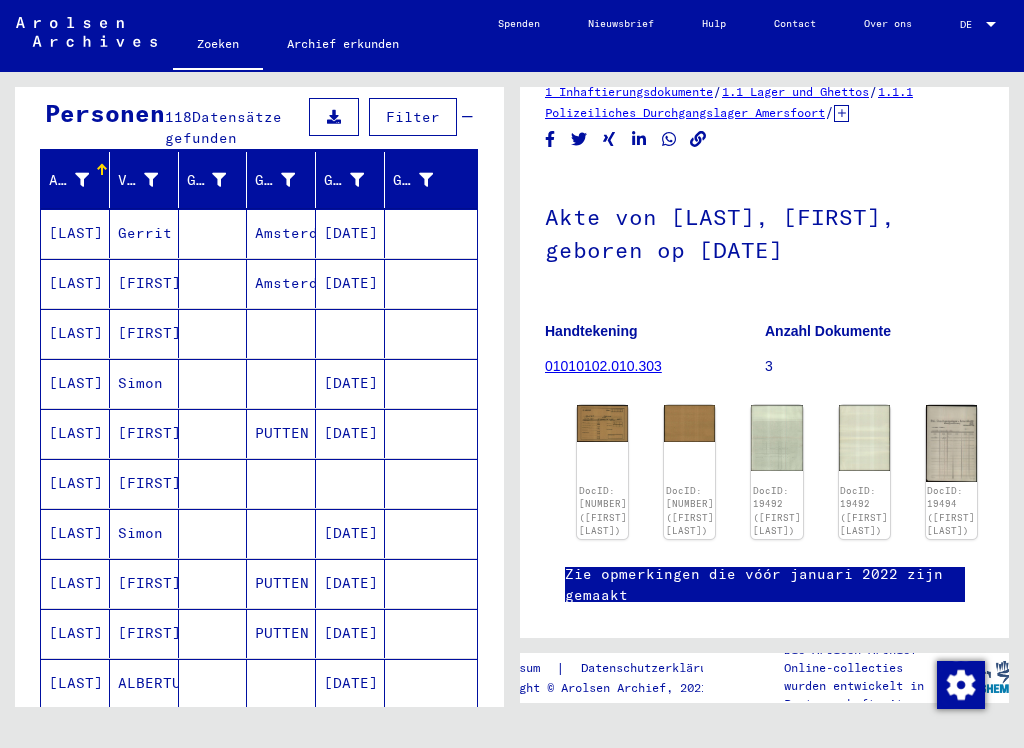 click on "[LAST]" at bounding box center [76, 433] 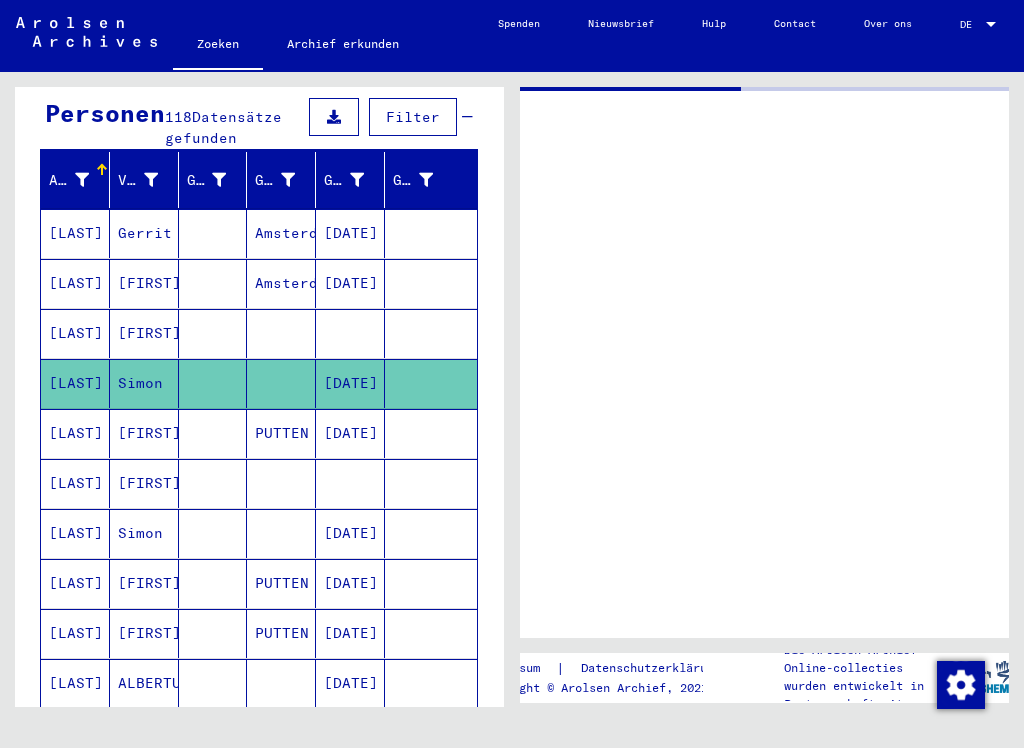 scroll, scrollTop: 0, scrollLeft: 0, axis: both 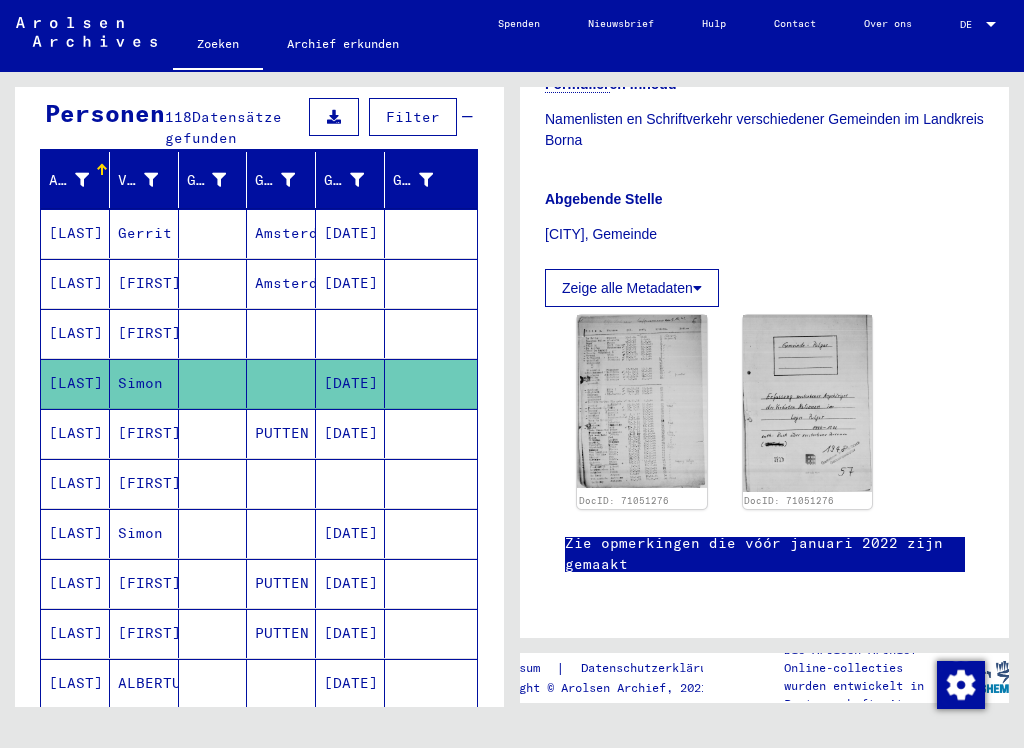 click 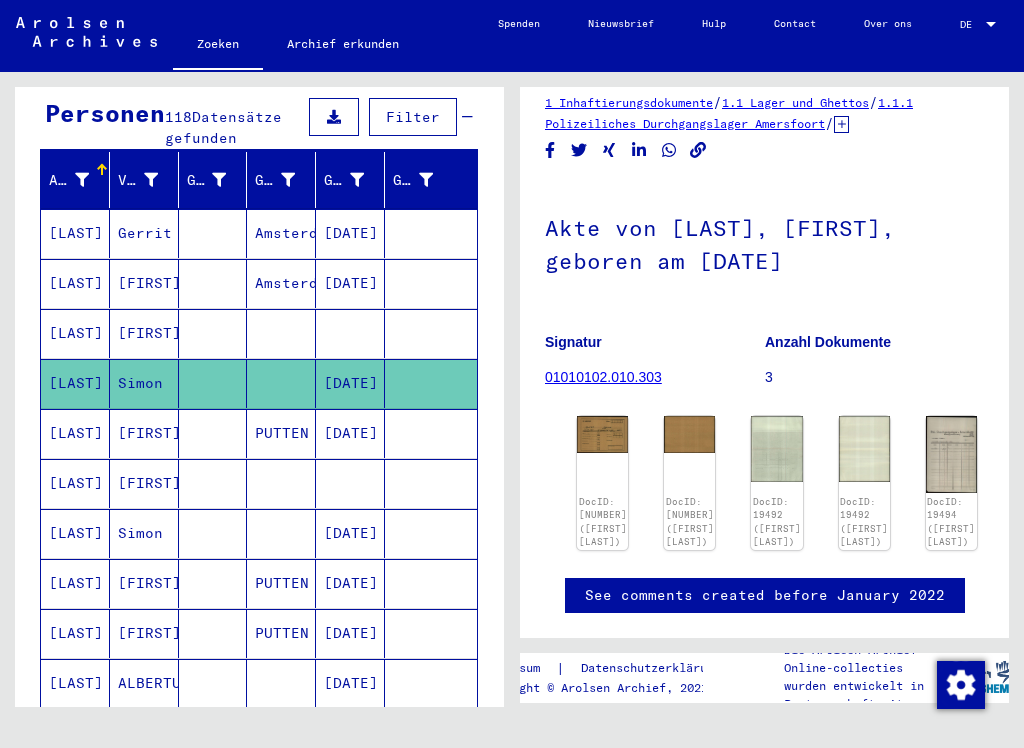 scroll, scrollTop: 0, scrollLeft: 0, axis: both 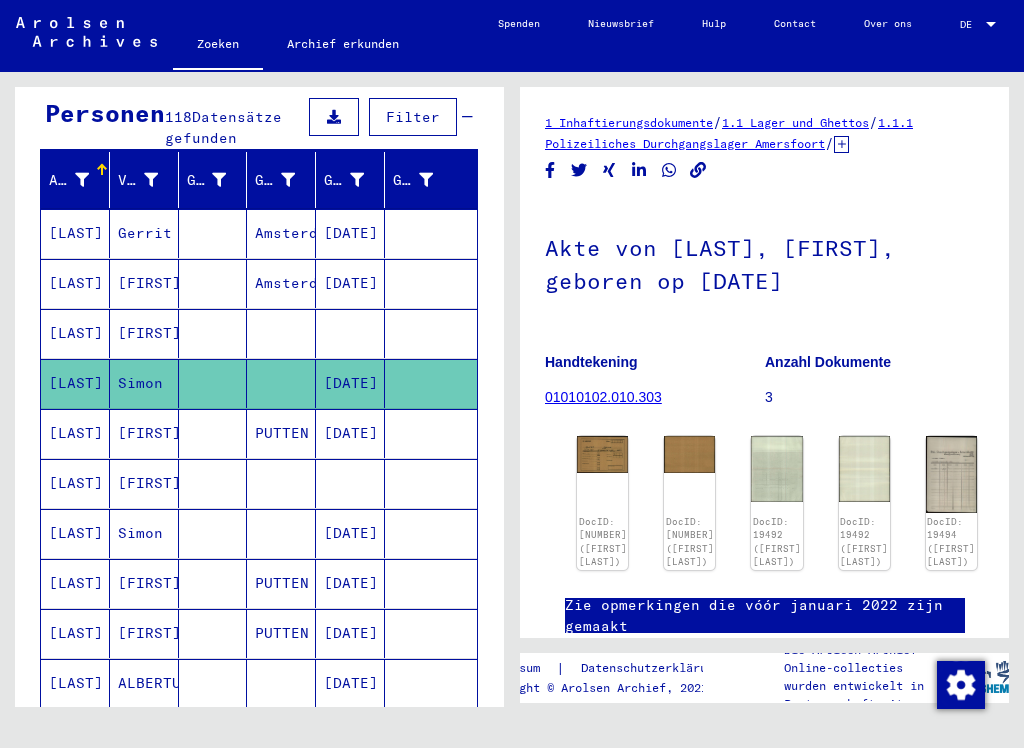click 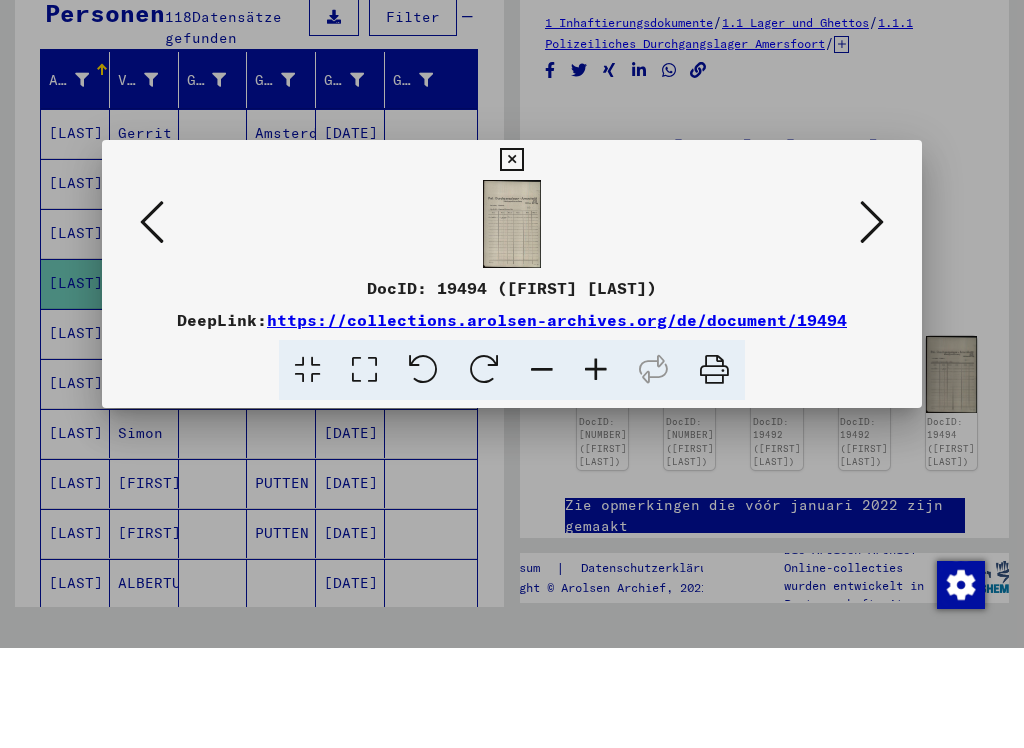 click at bounding box center (511, 260) 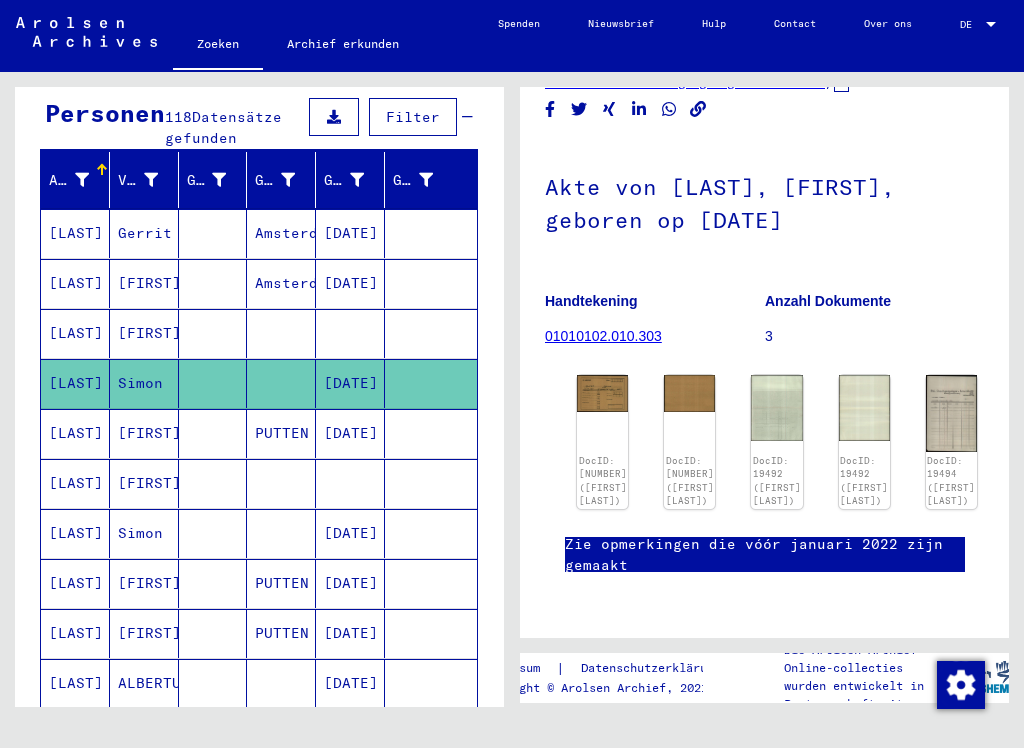 scroll, scrollTop: 107, scrollLeft: 0, axis: vertical 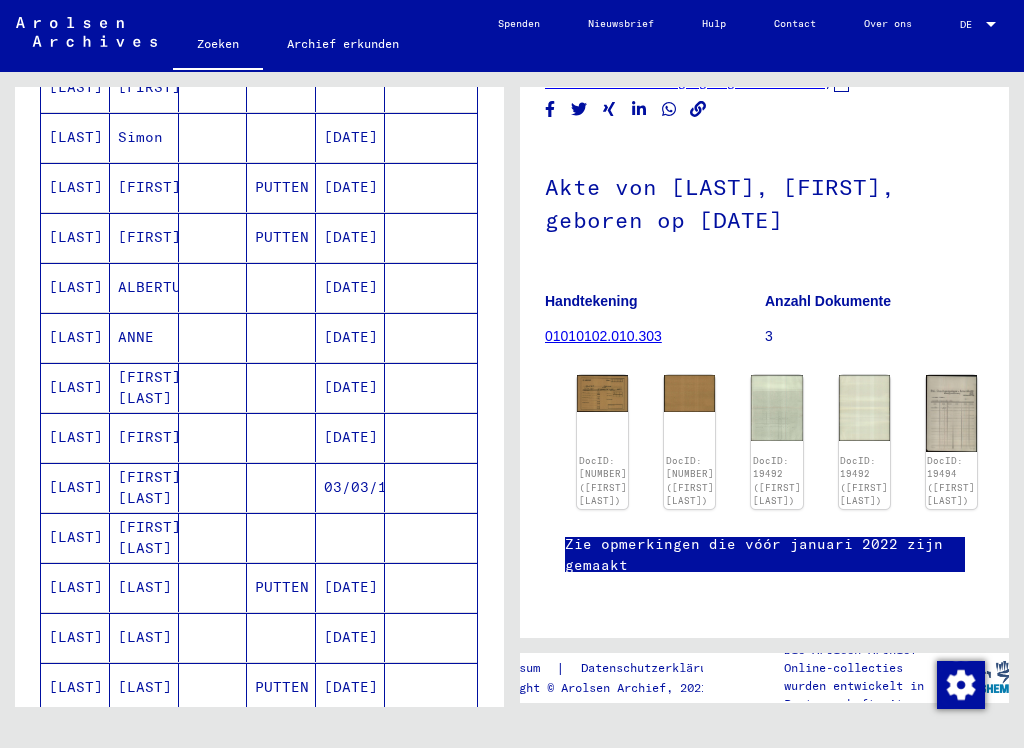 click at bounding box center [431, 487] 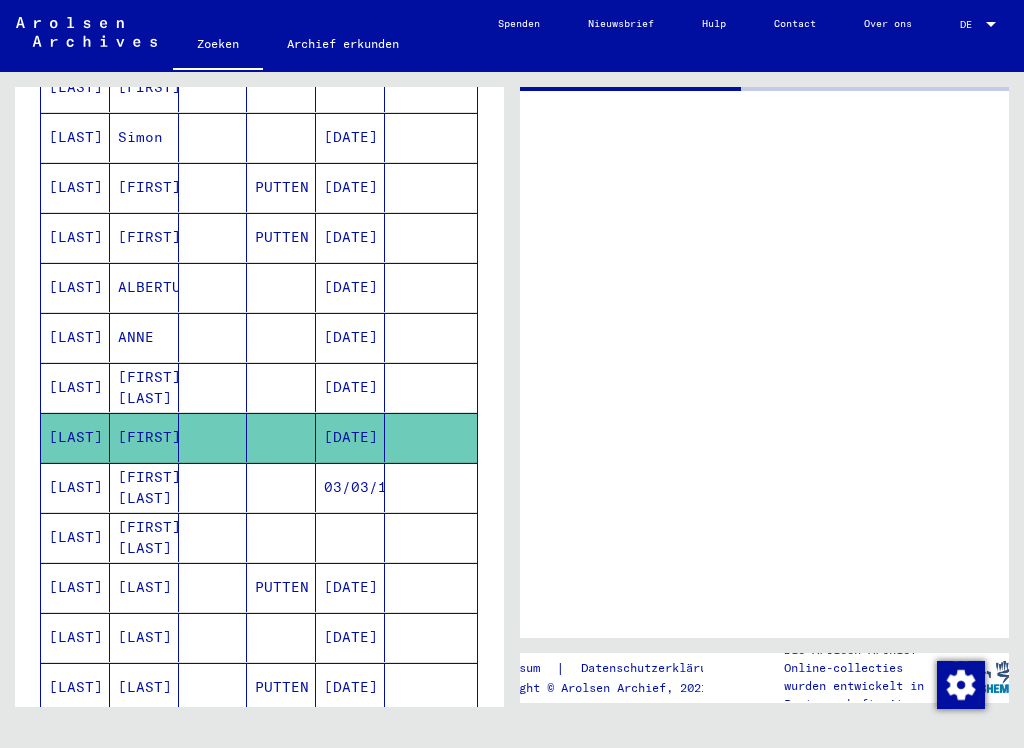 scroll, scrollTop: 0, scrollLeft: 0, axis: both 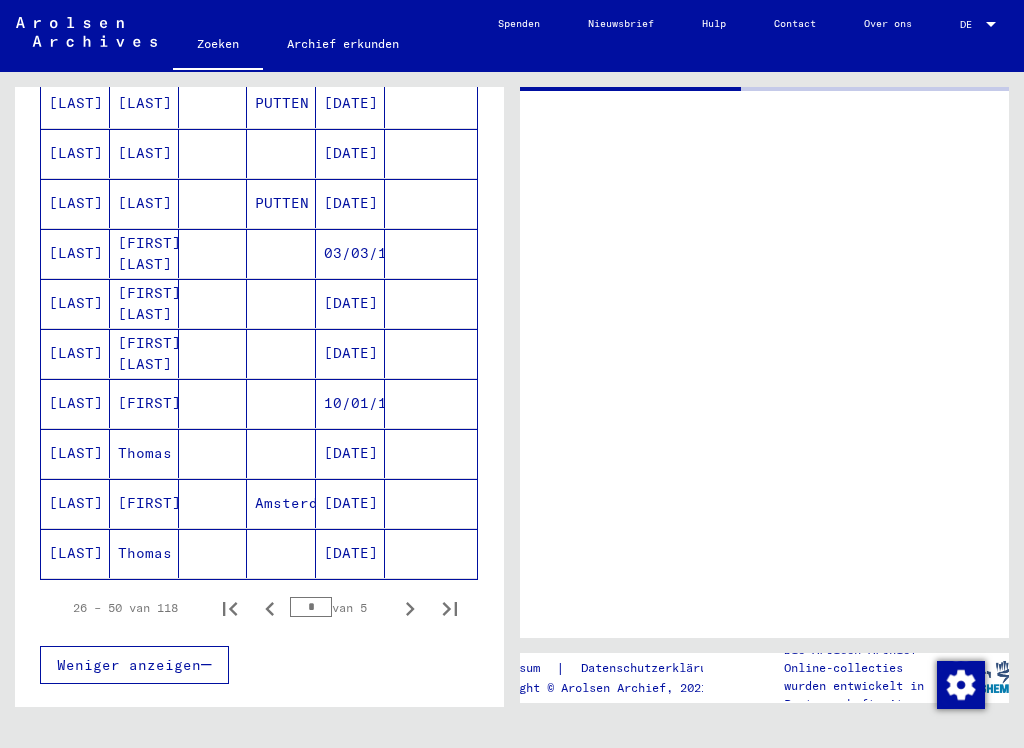 click on "10/01/1921" at bounding box center (351, 453) 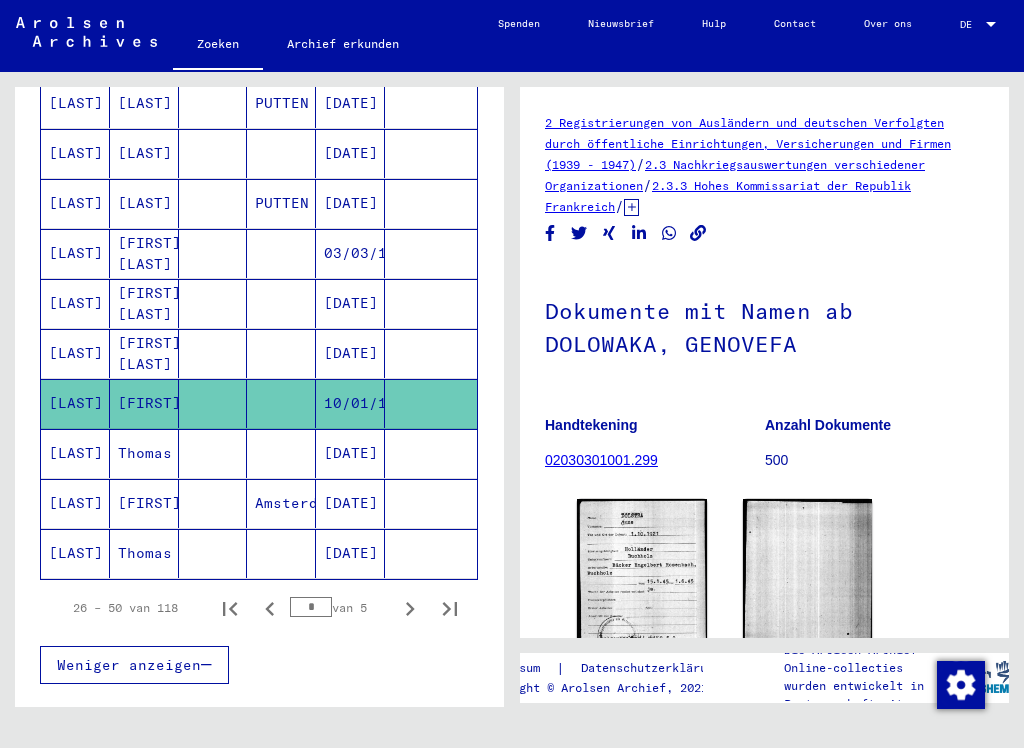 scroll, scrollTop: 0, scrollLeft: 0, axis: both 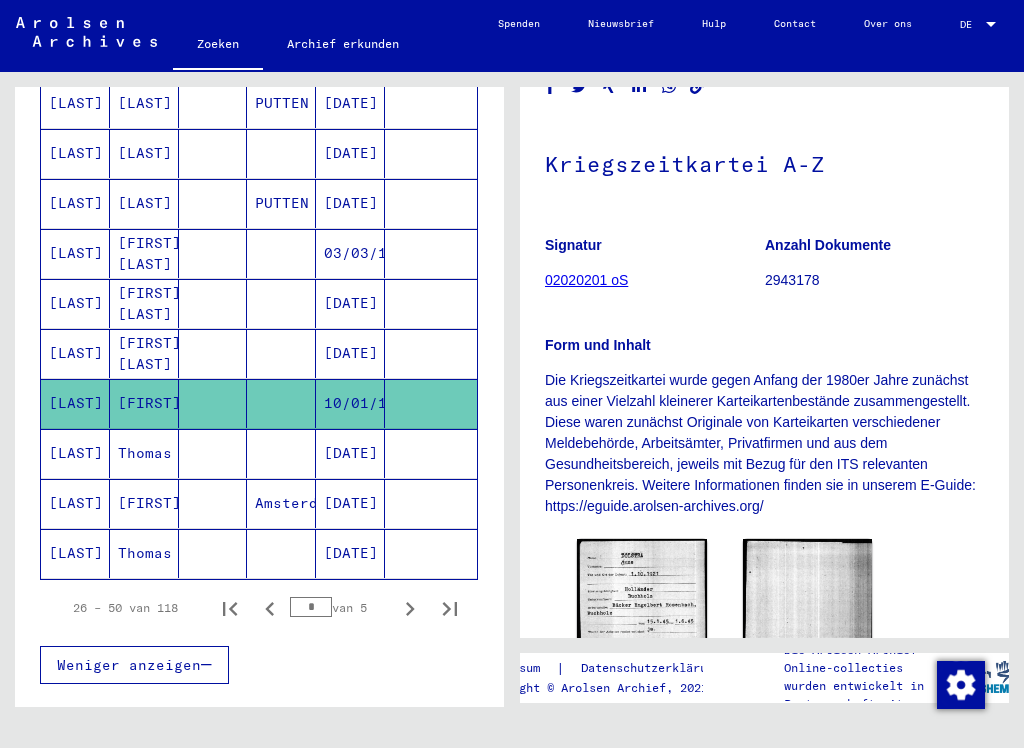 click on "Die Kriegszeitkartei wurde gegen Anfang der 1980er Jahre zunächst aus      einer Vielzahl kleinerer Karteikartenbestände zusammengestellt. Diese      waren zunächst Originale von Karteikarten verschiedener Meldebehörde,      Arbeitsämter, Privatfirmen und aus dem Gesundheitsbereich, jeweils mit      Bezug für den ITS relevanten Personenkreis. Weitere Informationen finden      sie in unserem E-Guide: https://eguide.arolsen-archives.org/" 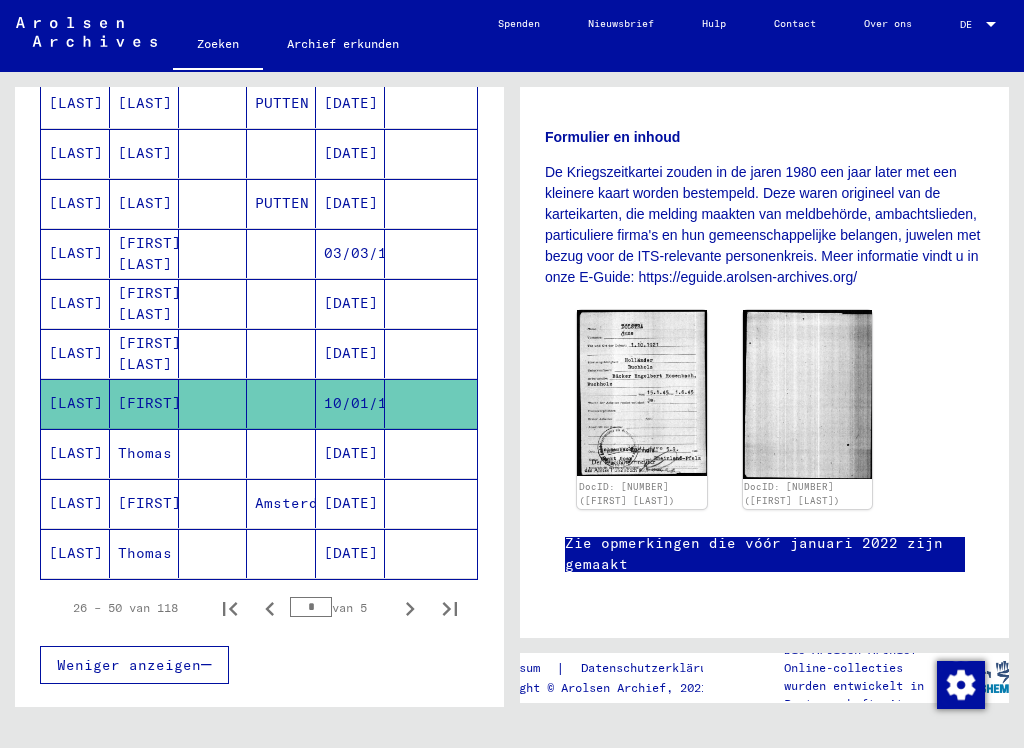 scroll, scrollTop: 469, scrollLeft: 0, axis: vertical 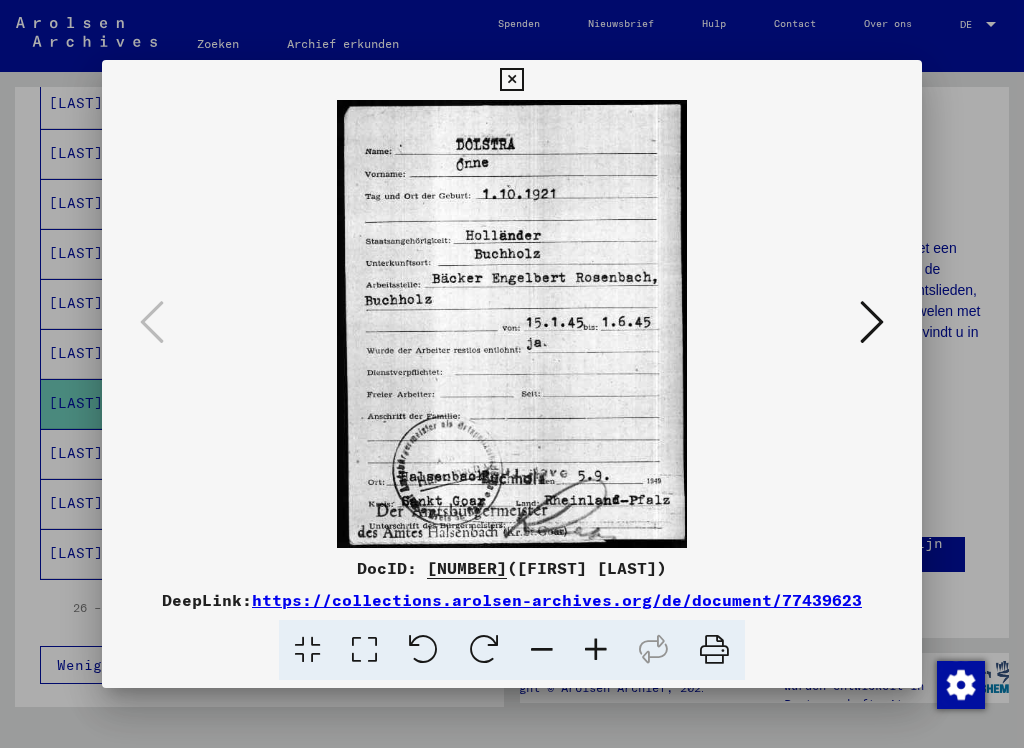 click at bounding box center [872, 323] 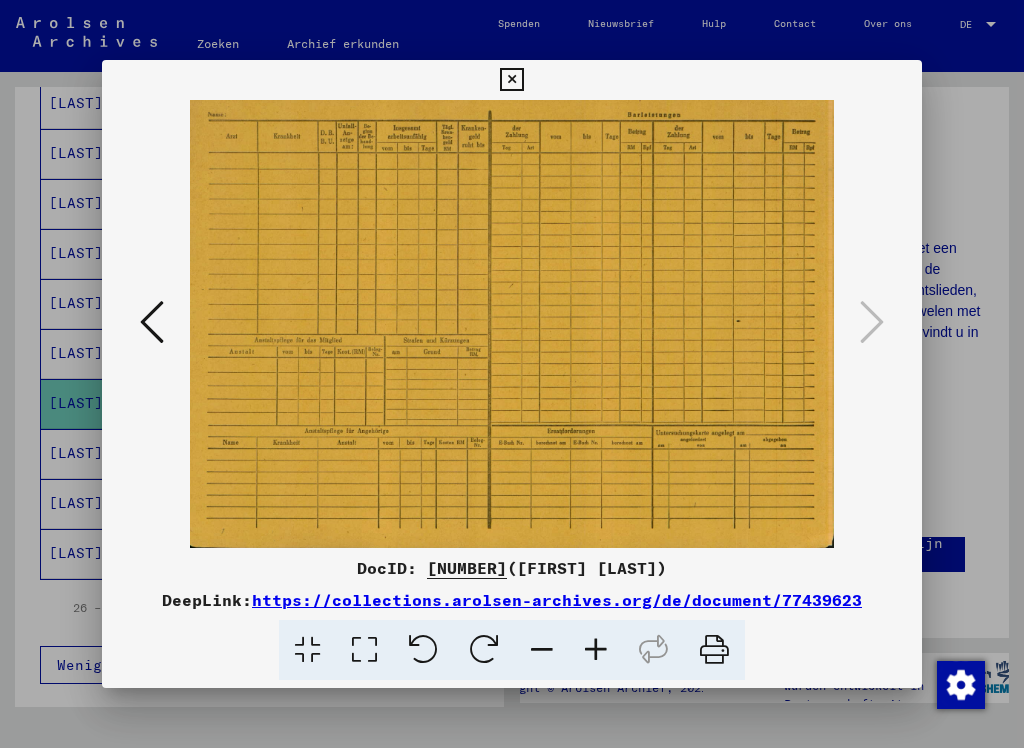 click at bounding box center [872, 322] 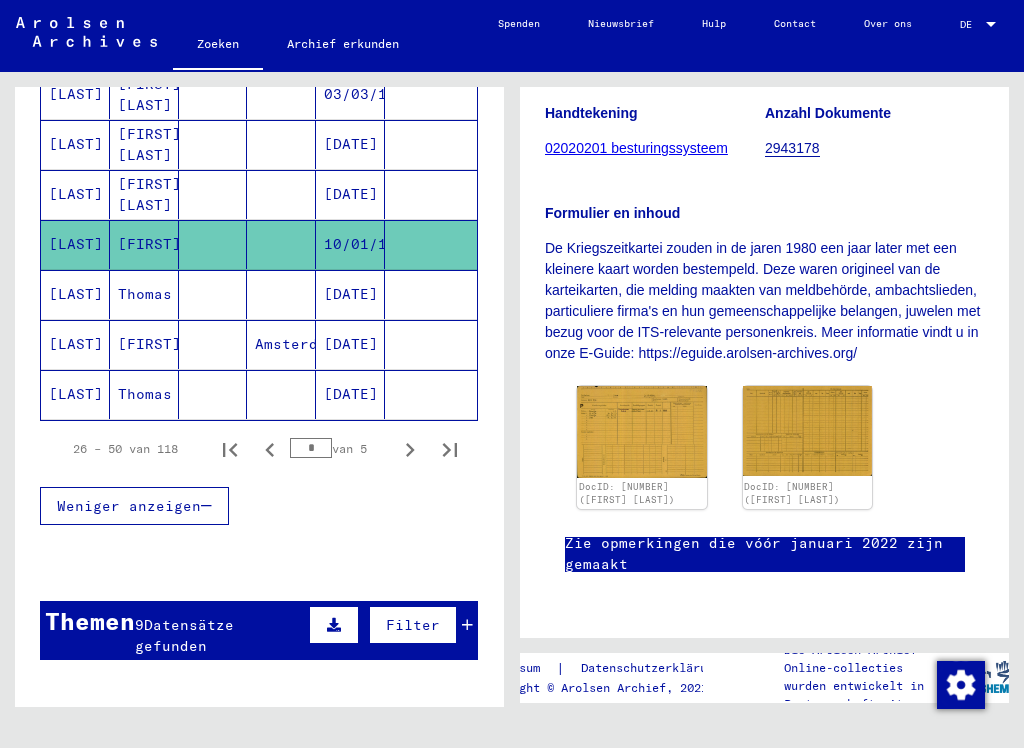 scroll, scrollTop: 1241, scrollLeft: 0, axis: vertical 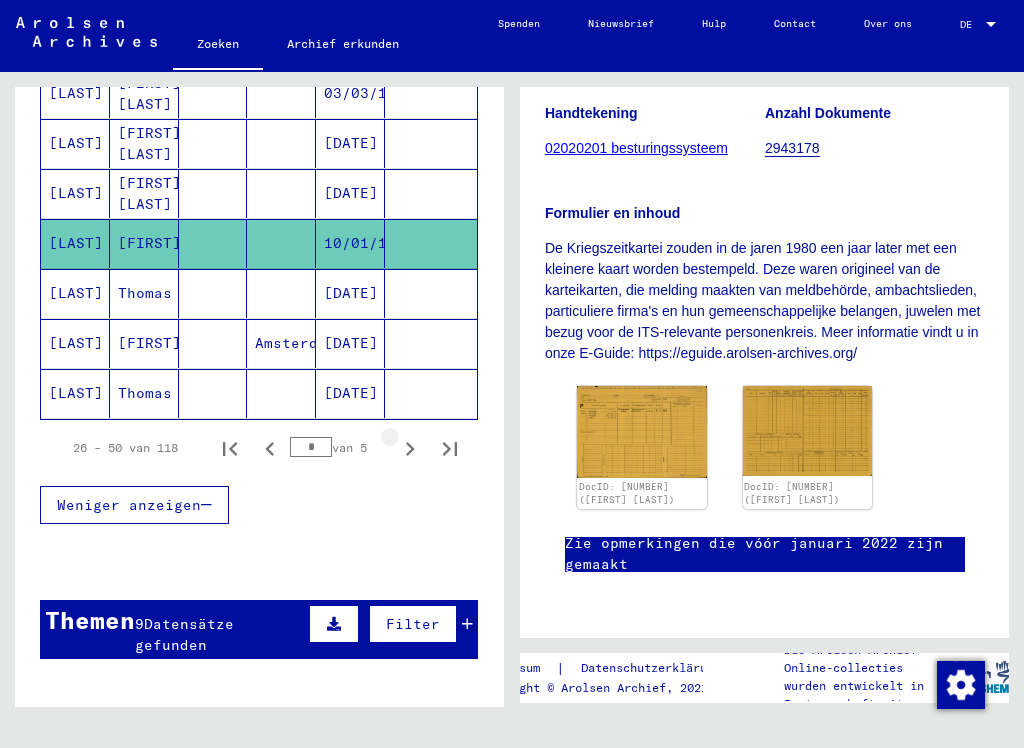 click 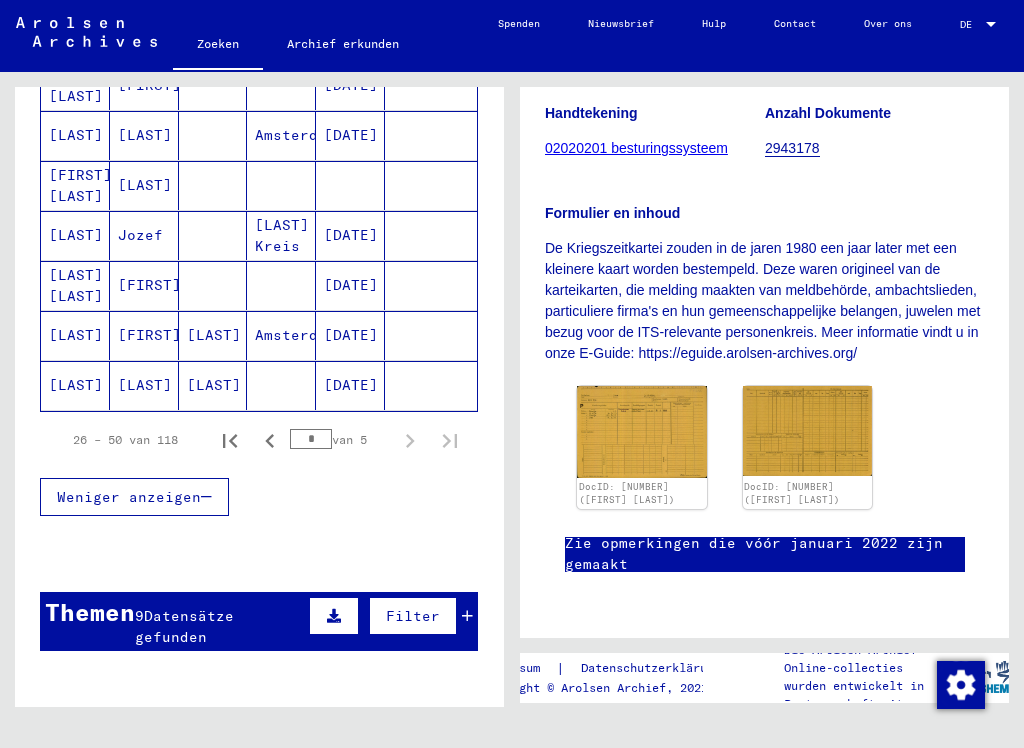 scroll, scrollTop: 898, scrollLeft: 0, axis: vertical 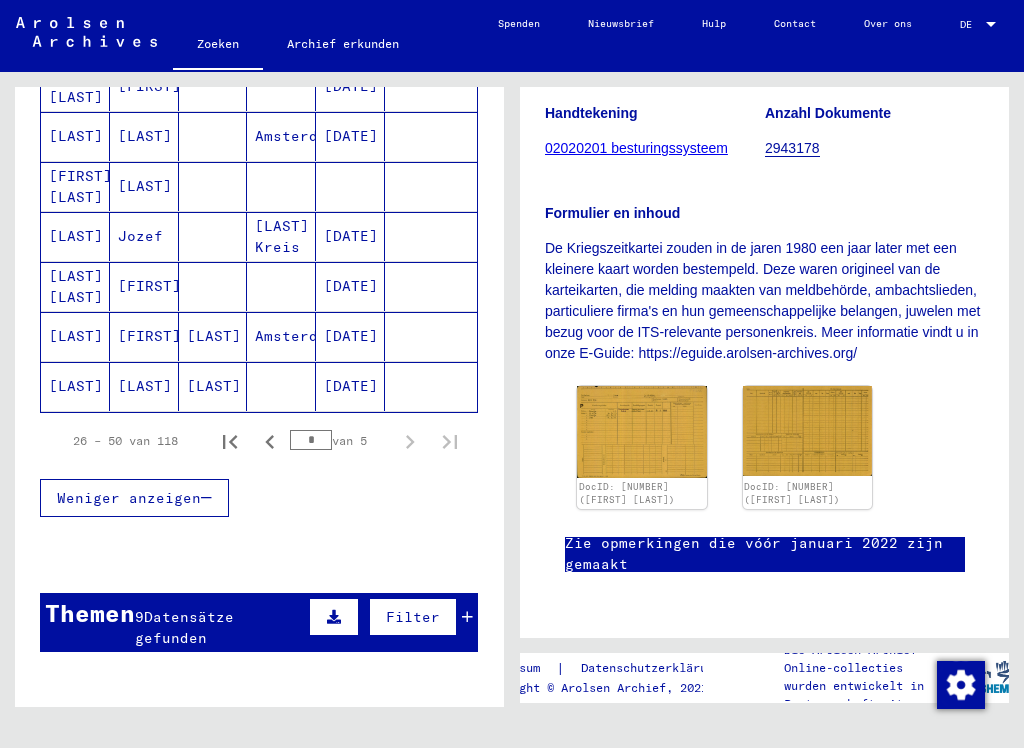 click on "[LAST]" 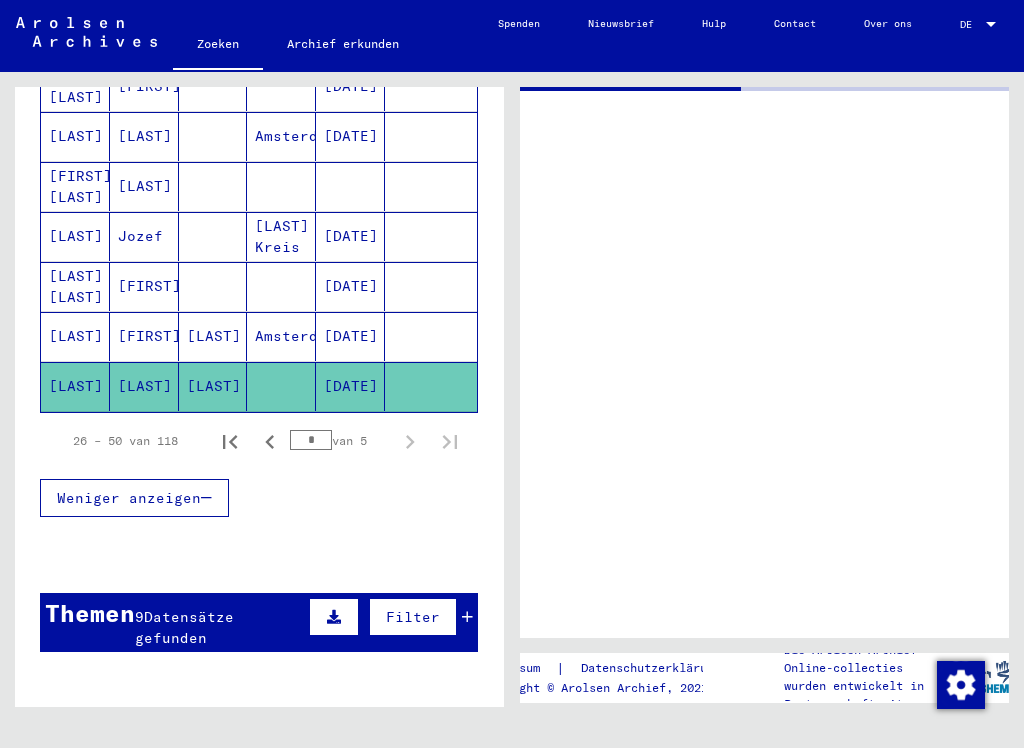scroll, scrollTop: 0, scrollLeft: 0, axis: both 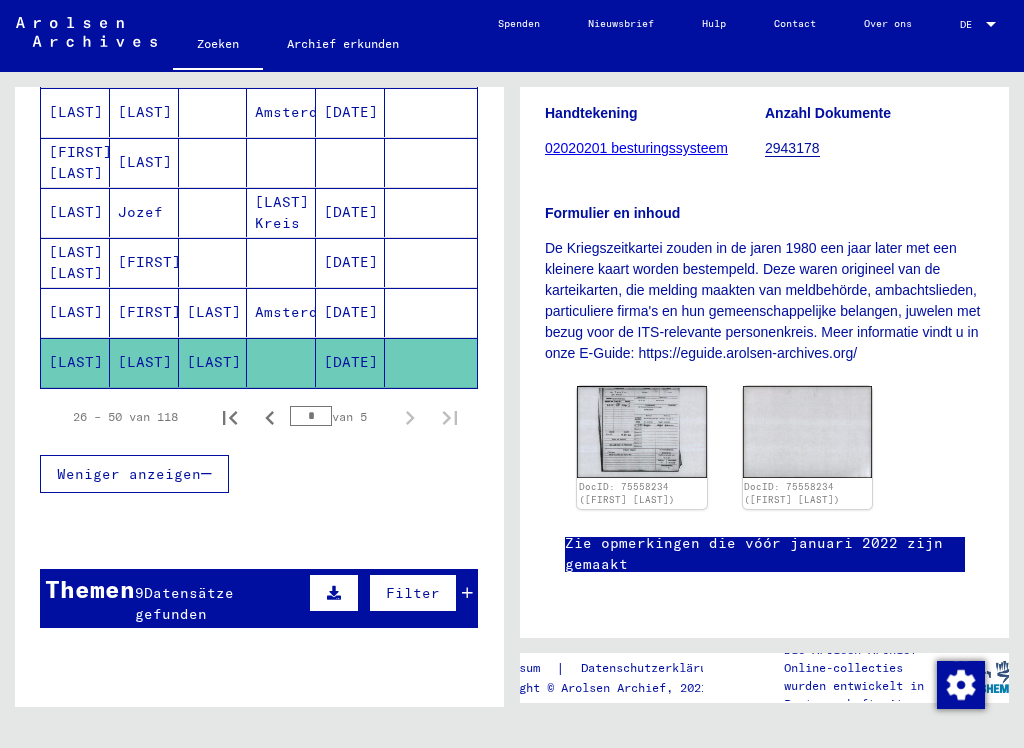 click on "Weniger anzeigen" at bounding box center [129, 474] 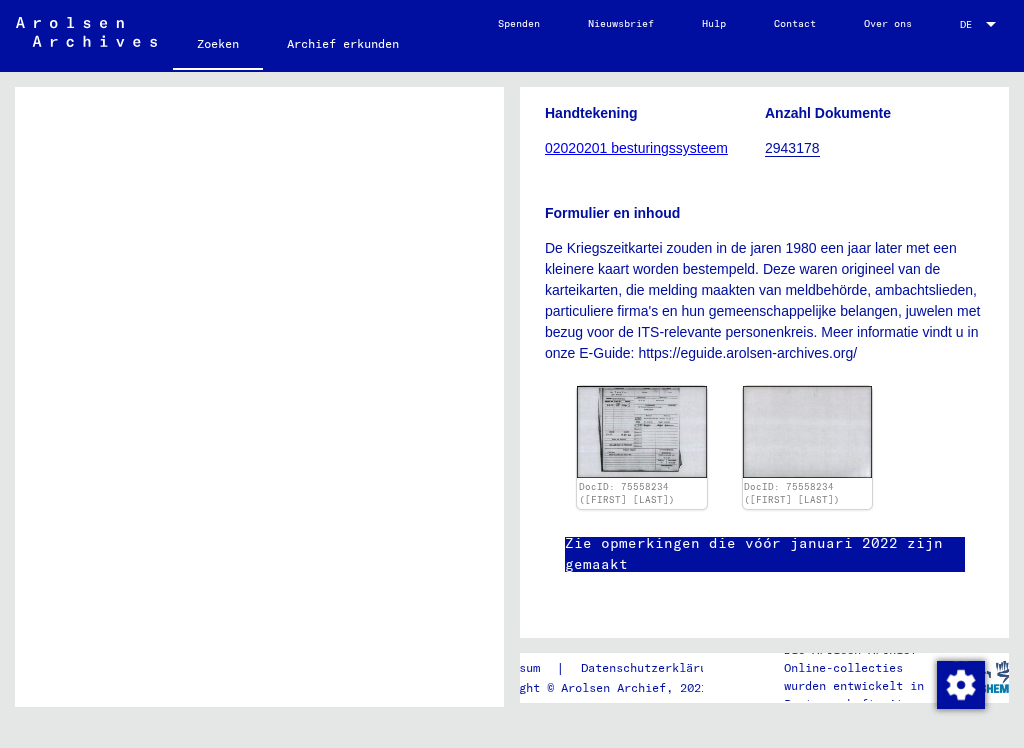 scroll, scrollTop: 662, scrollLeft: 0, axis: vertical 